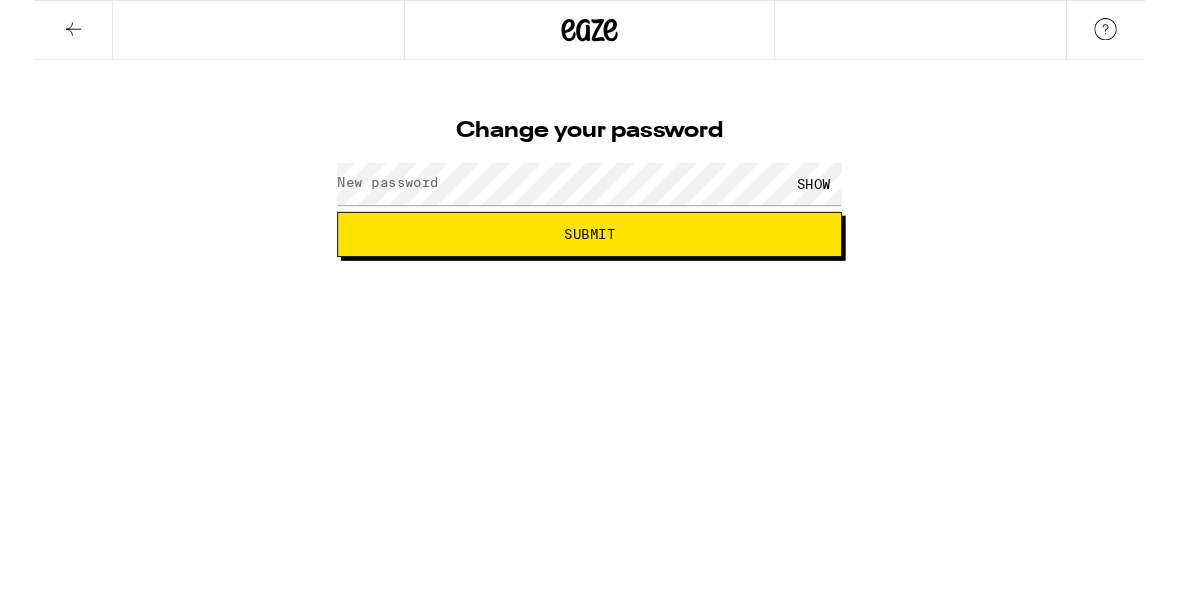 scroll, scrollTop: 0, scrollLeft: 0, axis: both 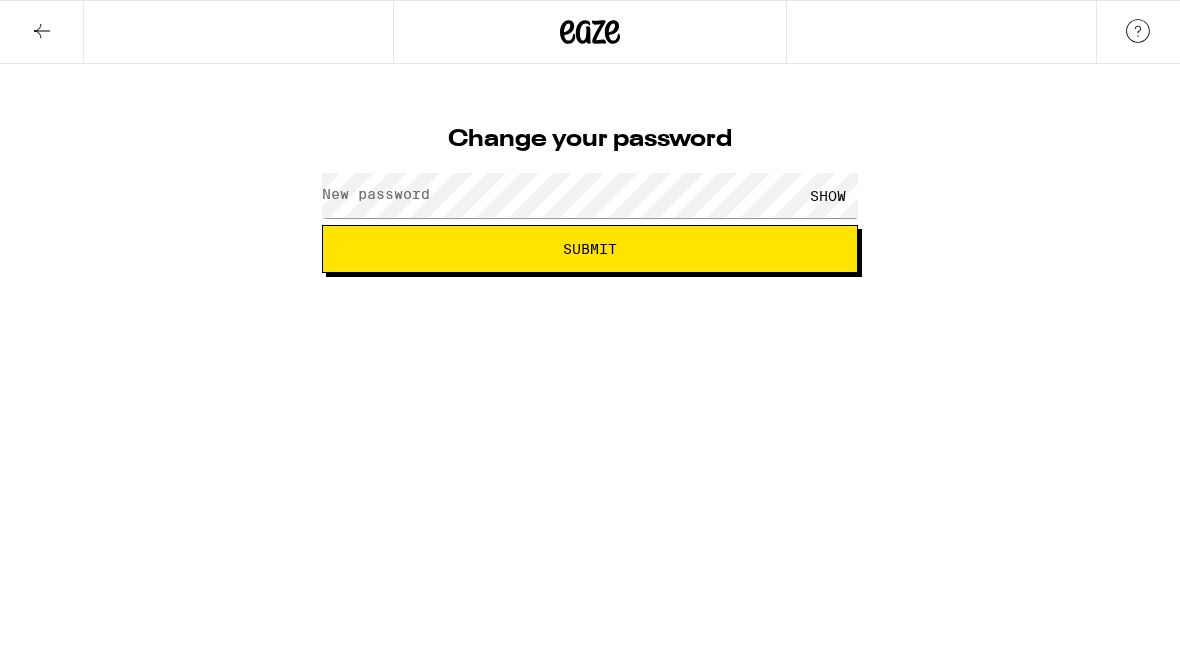 click on "New password" at bounding box center (376, 194) 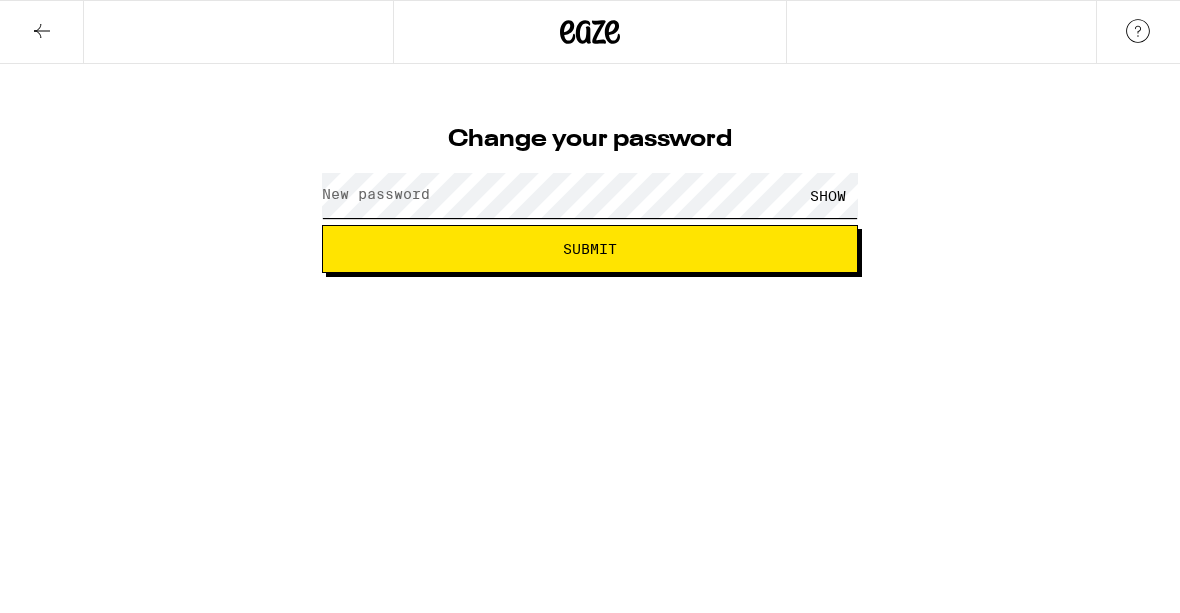 scroll, scrollTop: 0, scrollLeft: 0, axis: both 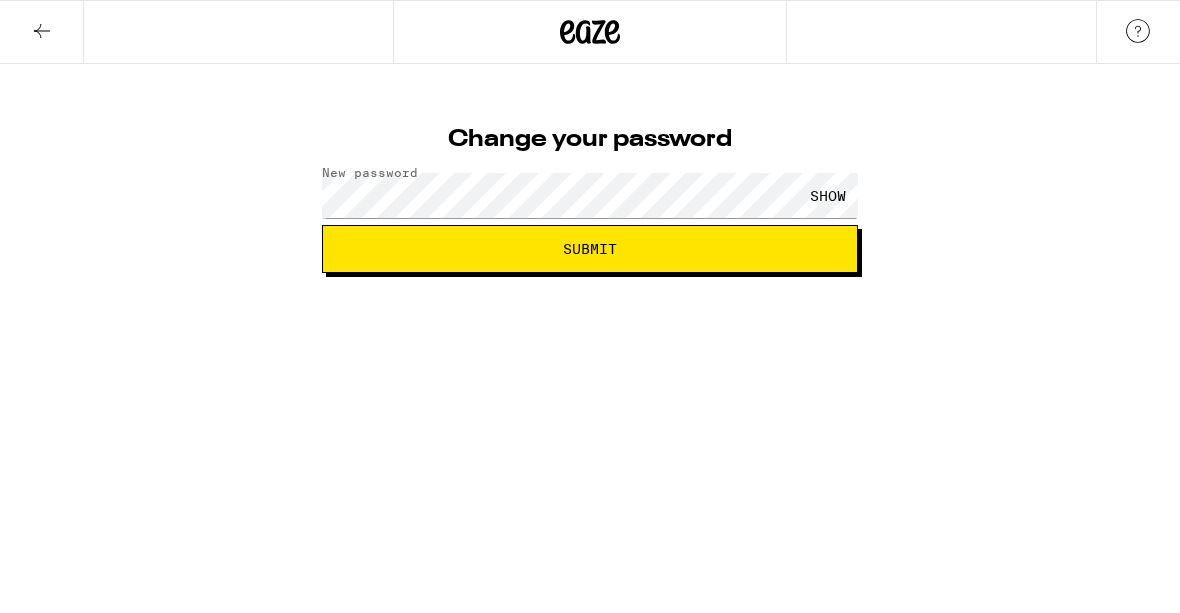 click on "SHOW" at bounding box center (828, 195) 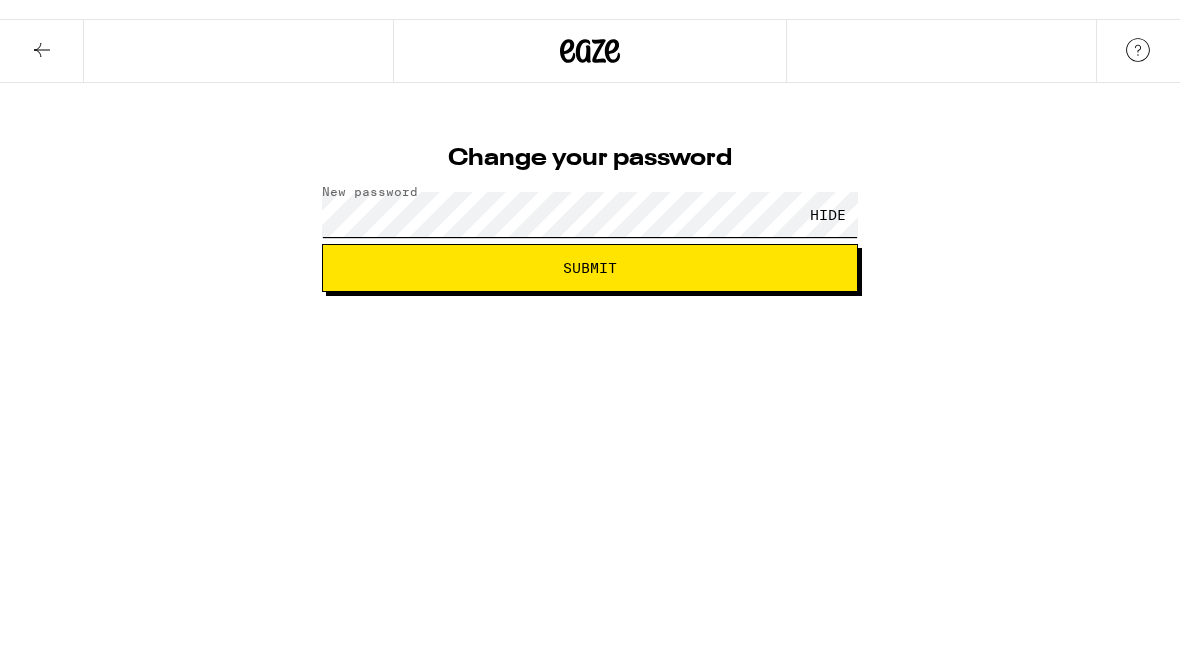 scroll, scrollTop: 0, scrollLeft: 0, axis: both 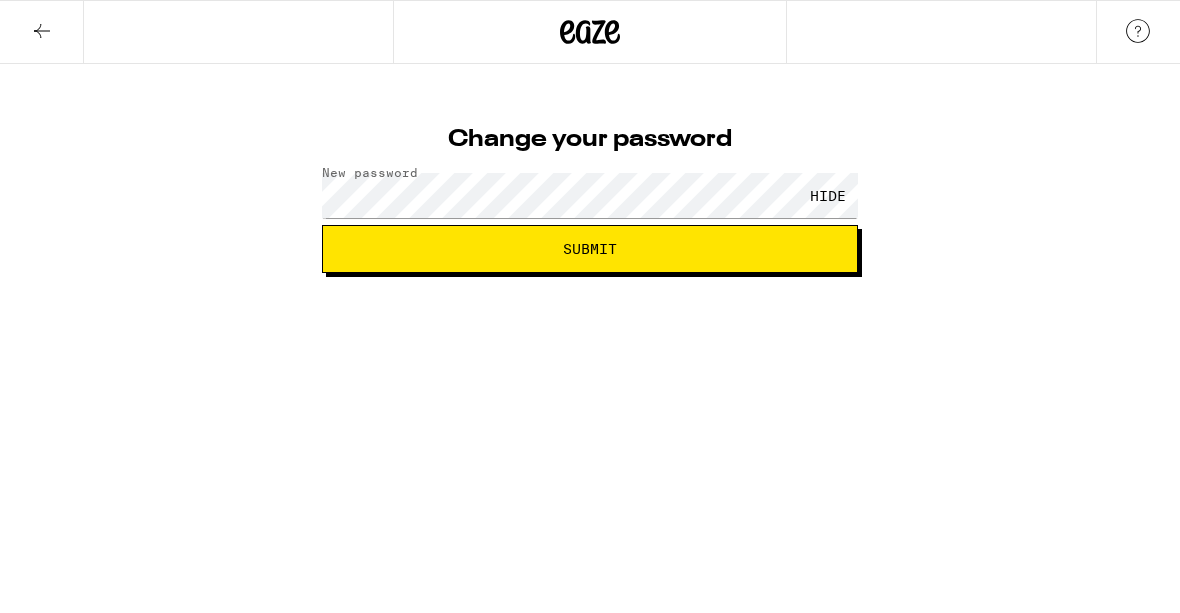 click on "Submit" at bounding box center [590, 249] 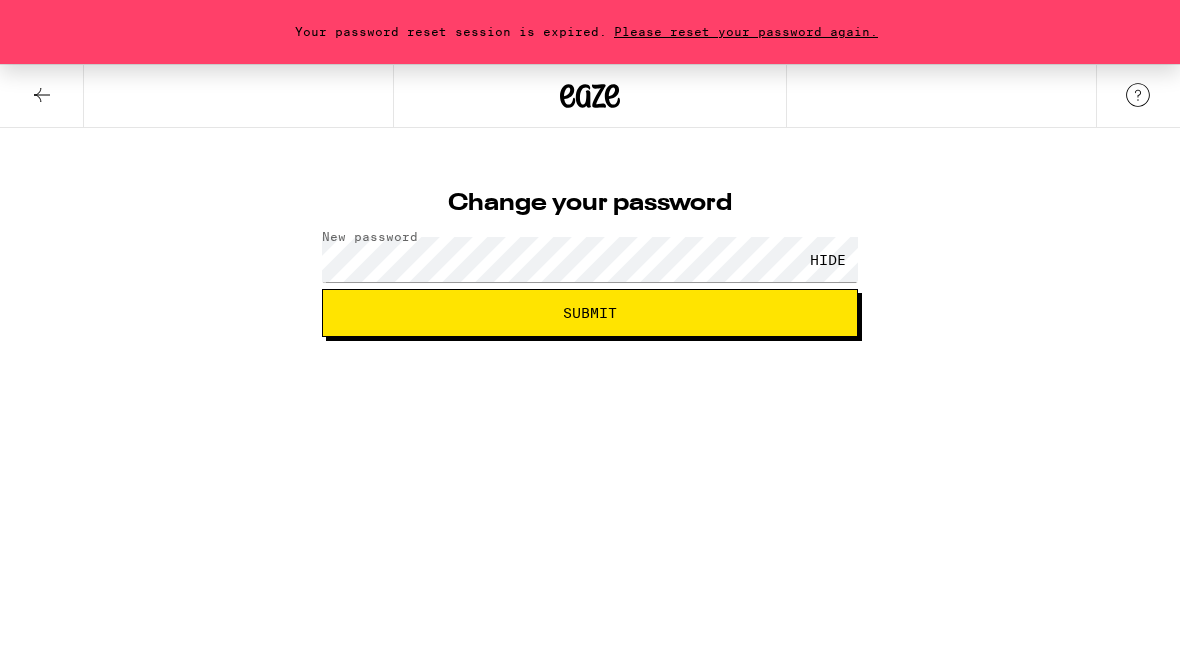 click on "Submit" at bounding box center [590, 313] 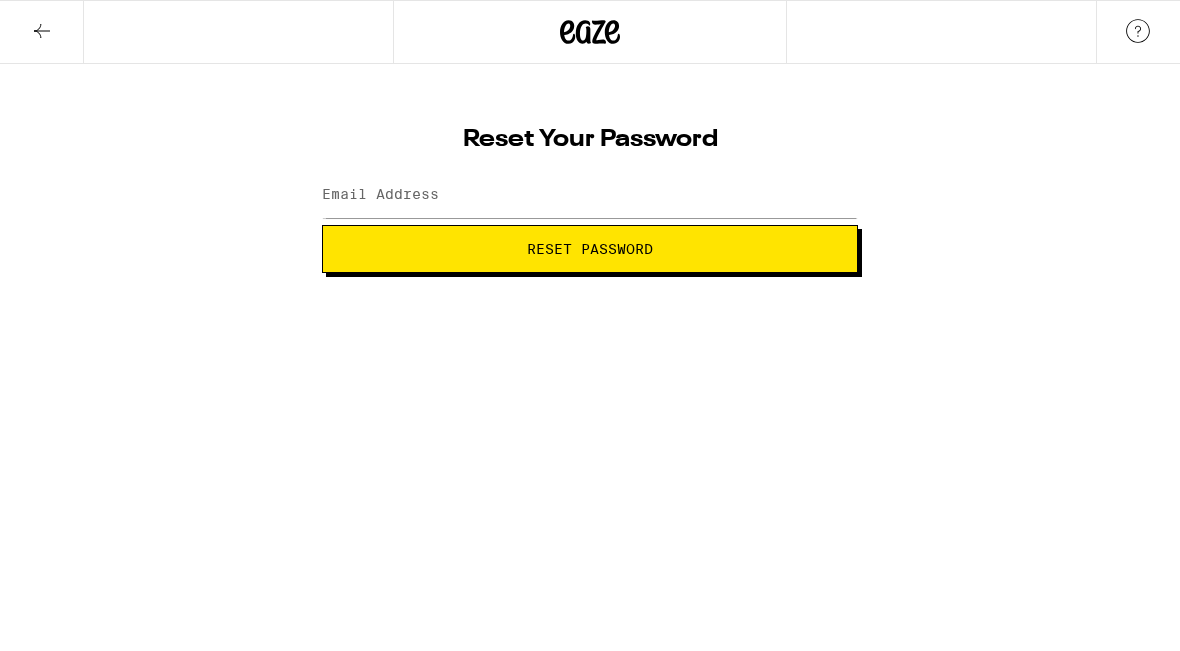 click on "Reset Password" at bounding box center [590, 249] 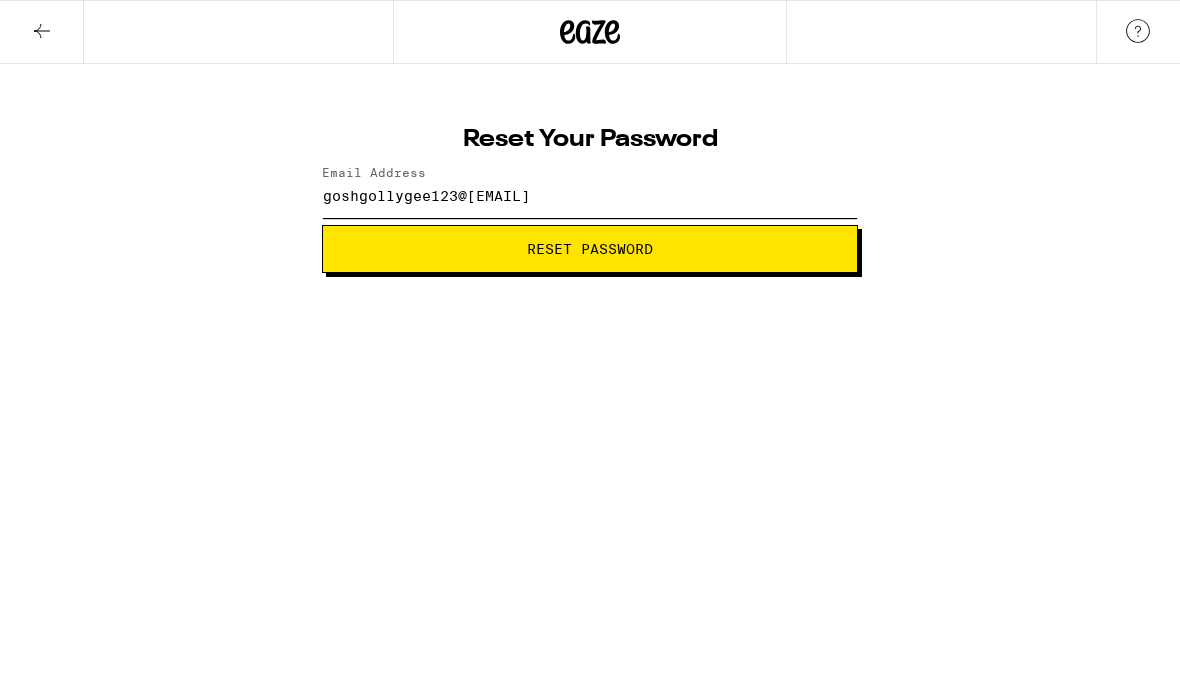 type on "goshgollygee123@gmail.com" 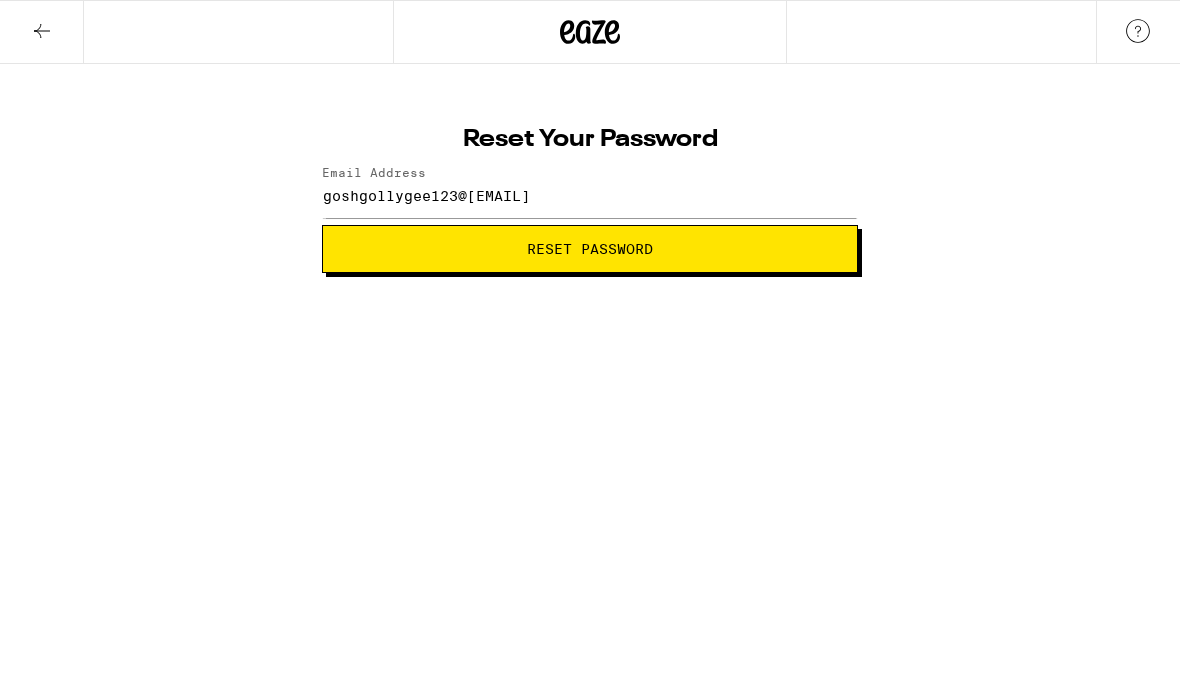 click on "Reset Password" at bounding box center [590, 249] 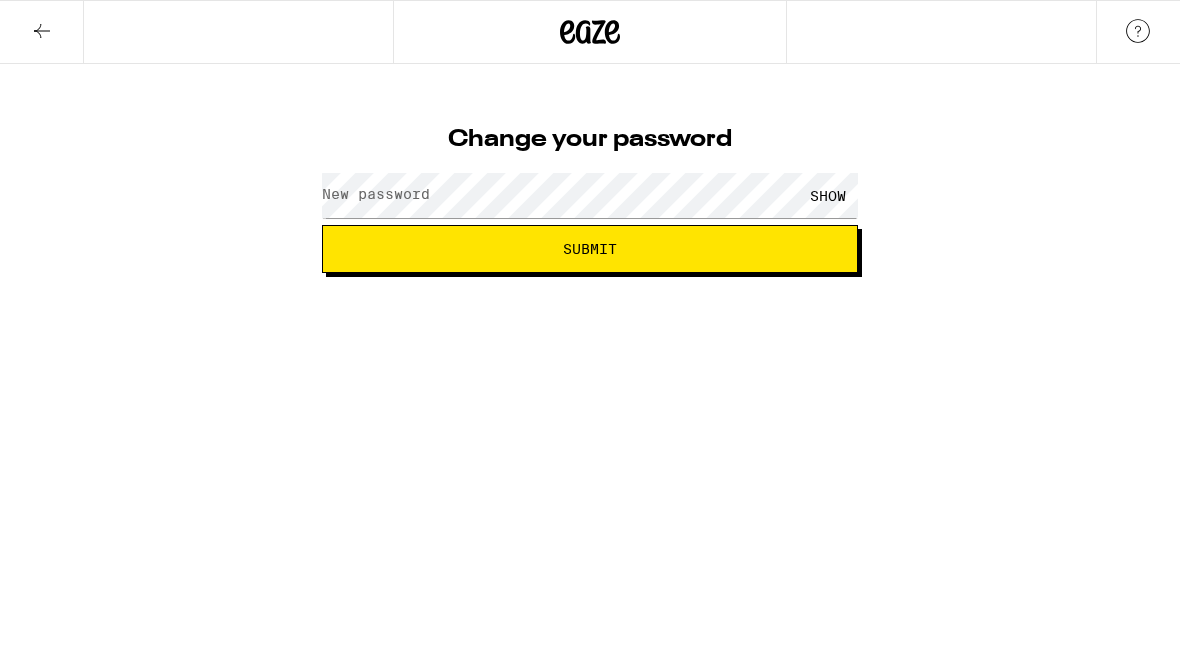 scroll, scrollTop: 0, scrollLeft: 0, axis: both 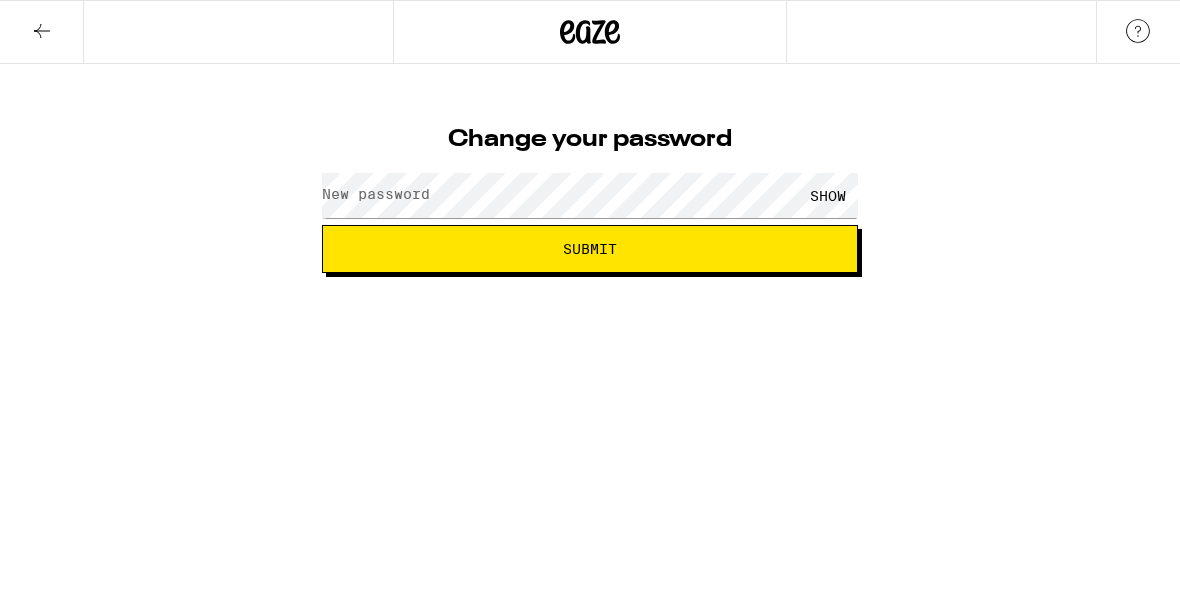click on "SHOW" at bounding box center (828, 195) 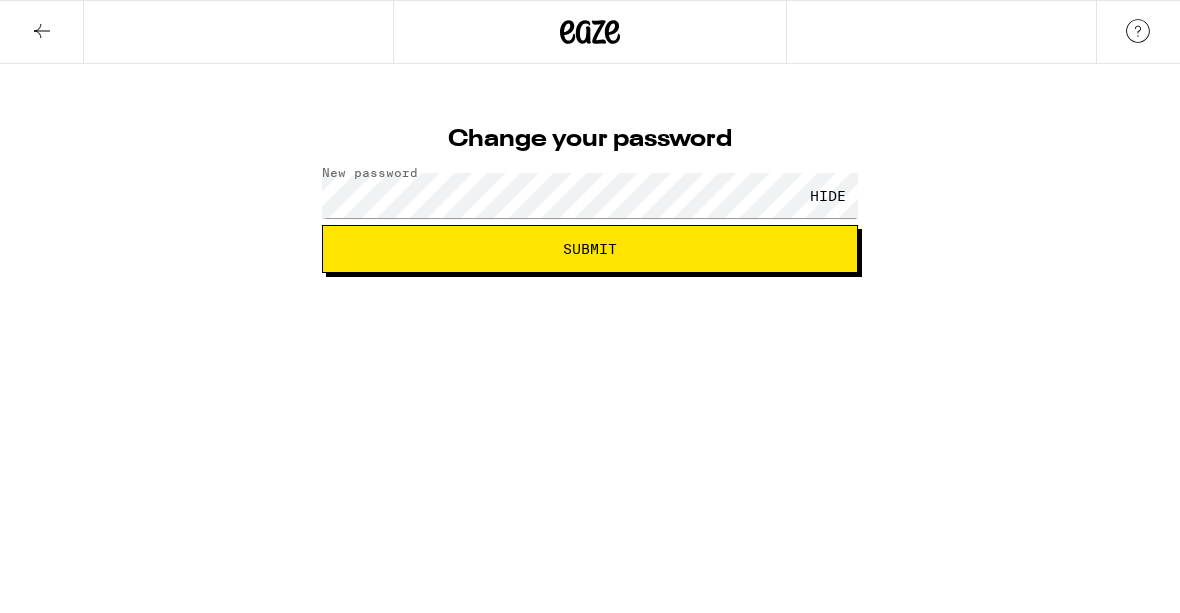 click on "Submit" at bounding box center (590, 249) 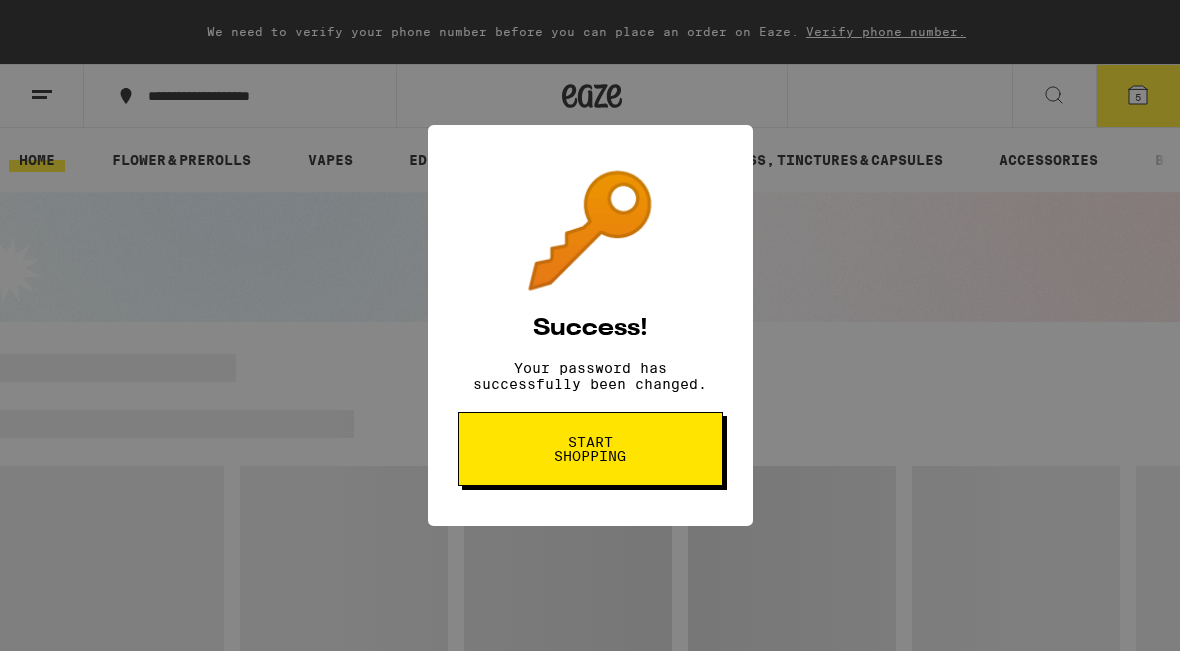 scroll, scrollTop: 0, scrollLeft: 0, axis: both 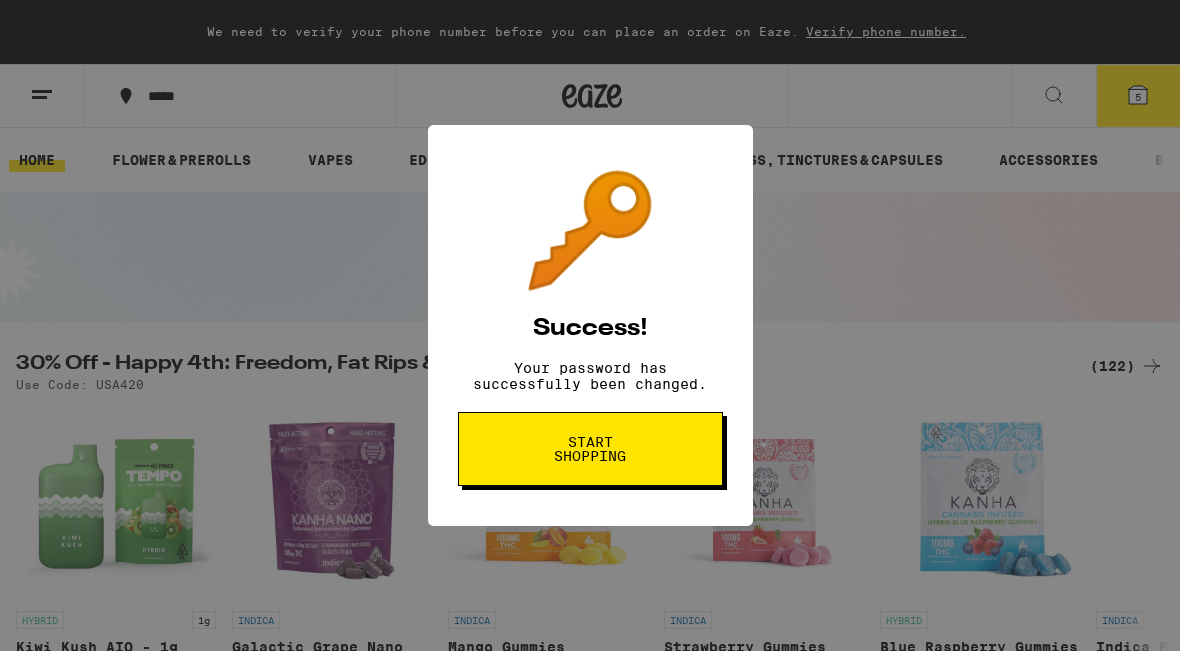 click on "Start shopping" at bounding box center (590, 449) 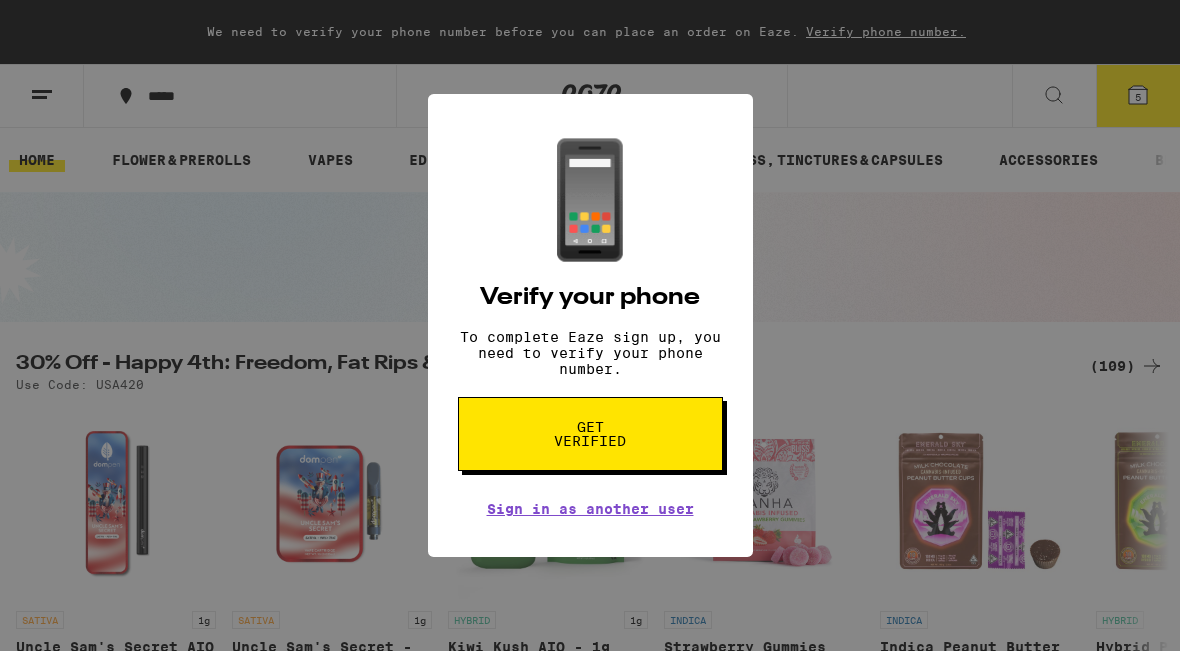 click on "Get verified" at bounding box center (590, 434) 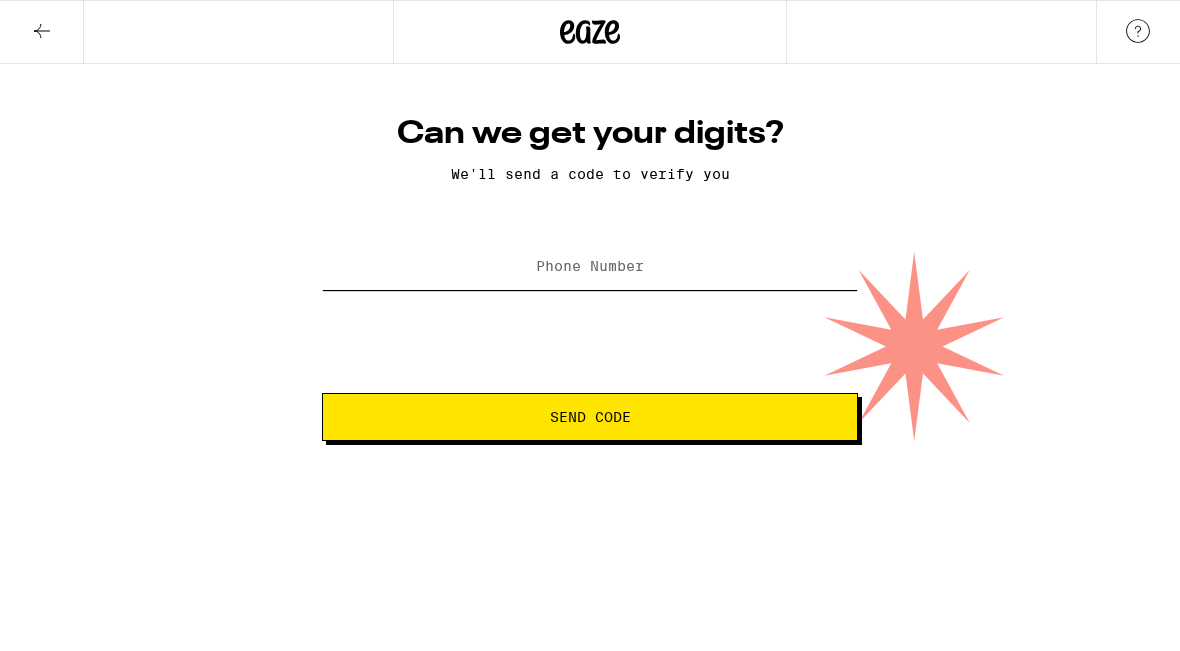 click on "Phone Number" at bounding box center [590, 267] 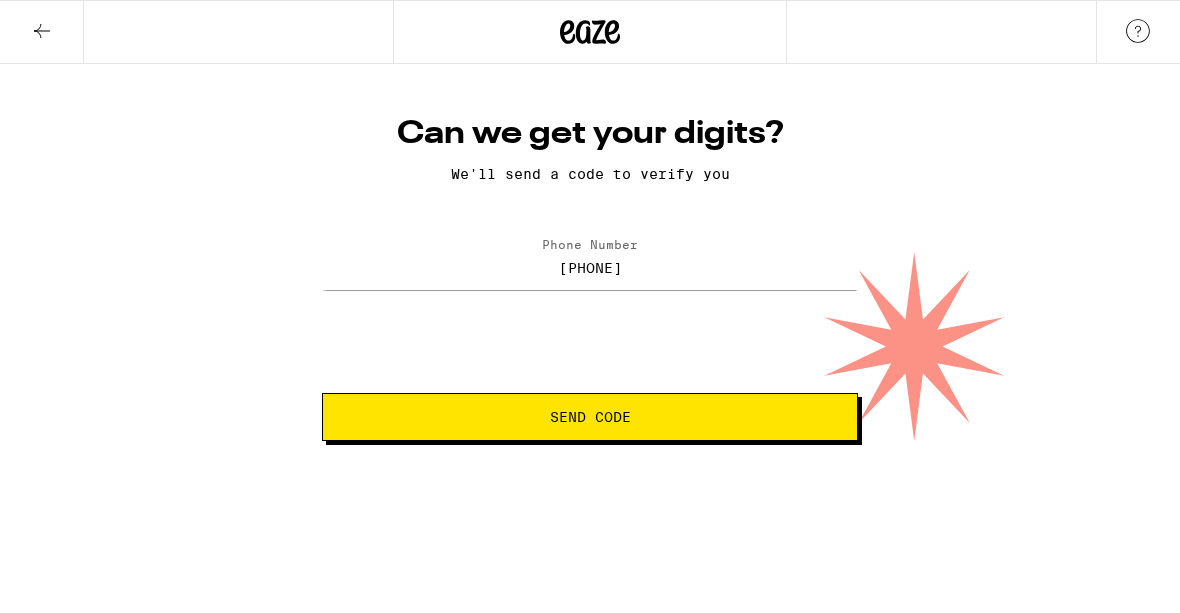 click on "Send Code" at bounding box center (590, 417) 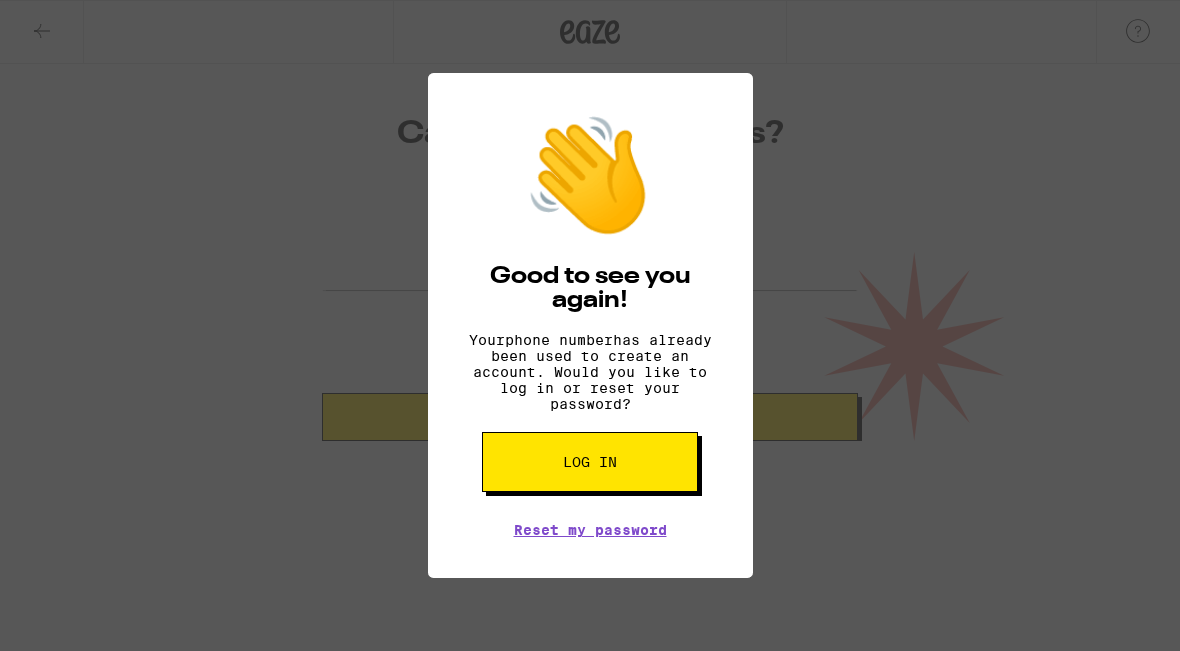click on "Log in" at bounding box center [590, 462] 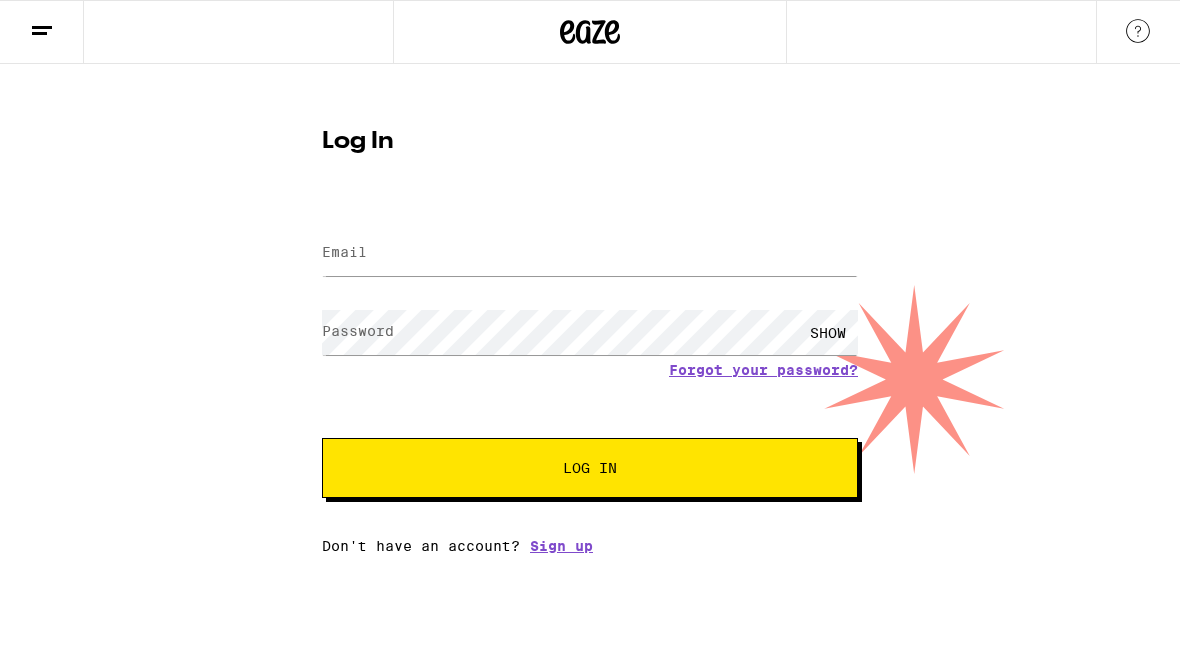 click on "Log In" at bounding box center (590, 468) 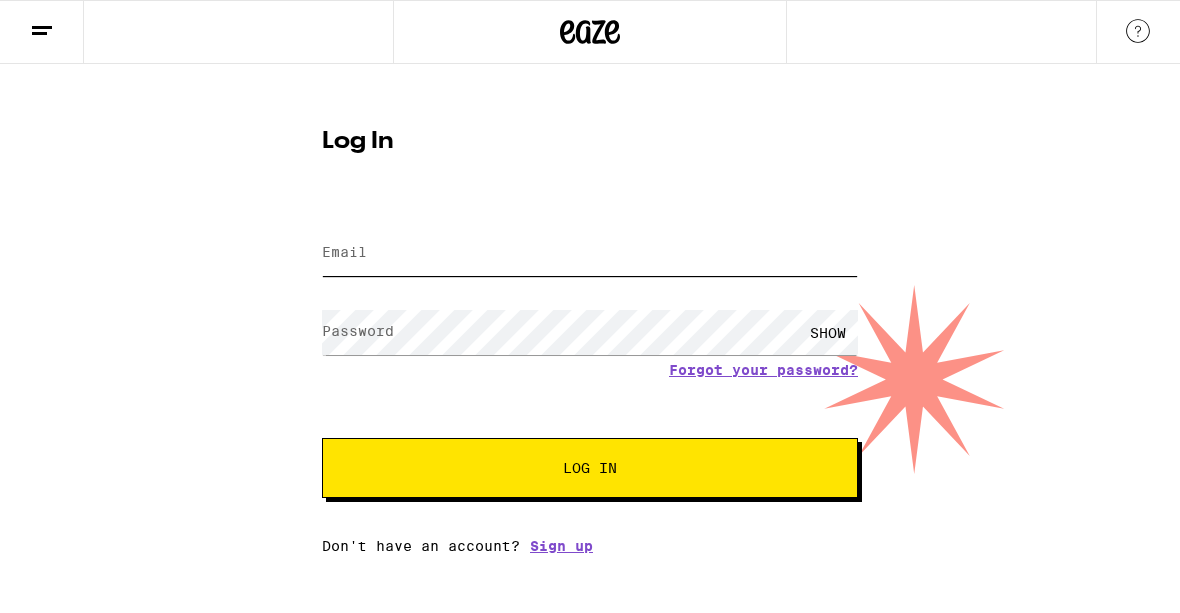 click on "Email" at bounding box center (590, 253) 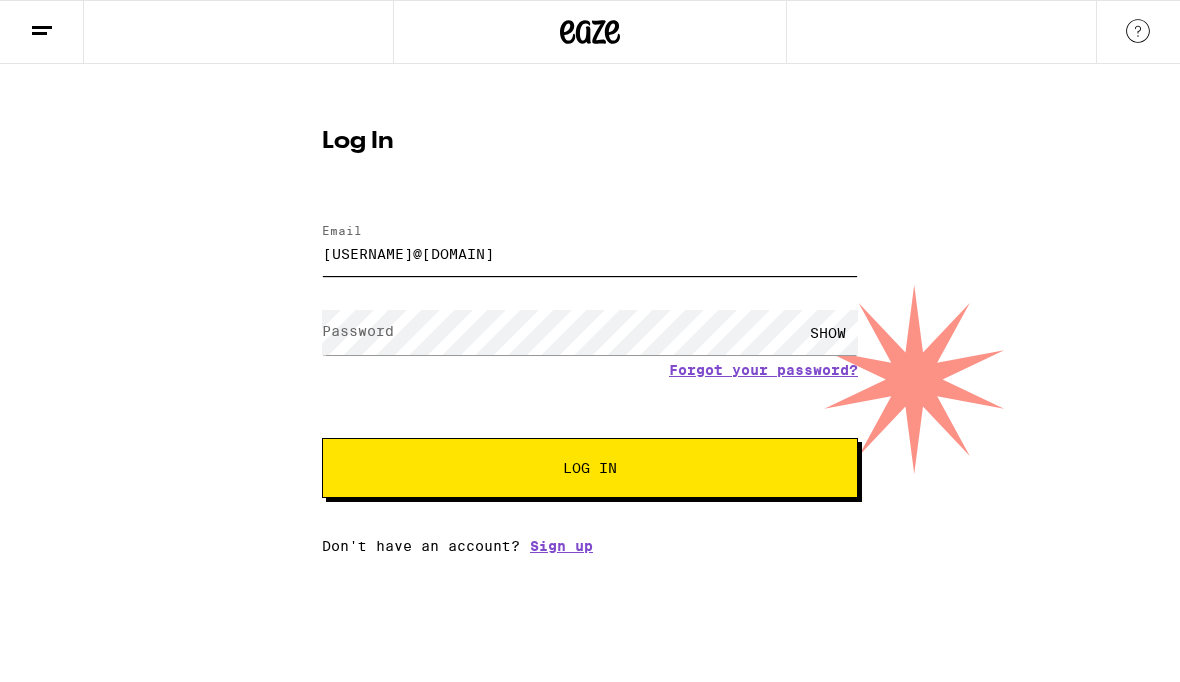 type on "worddancer123@gmail.com" 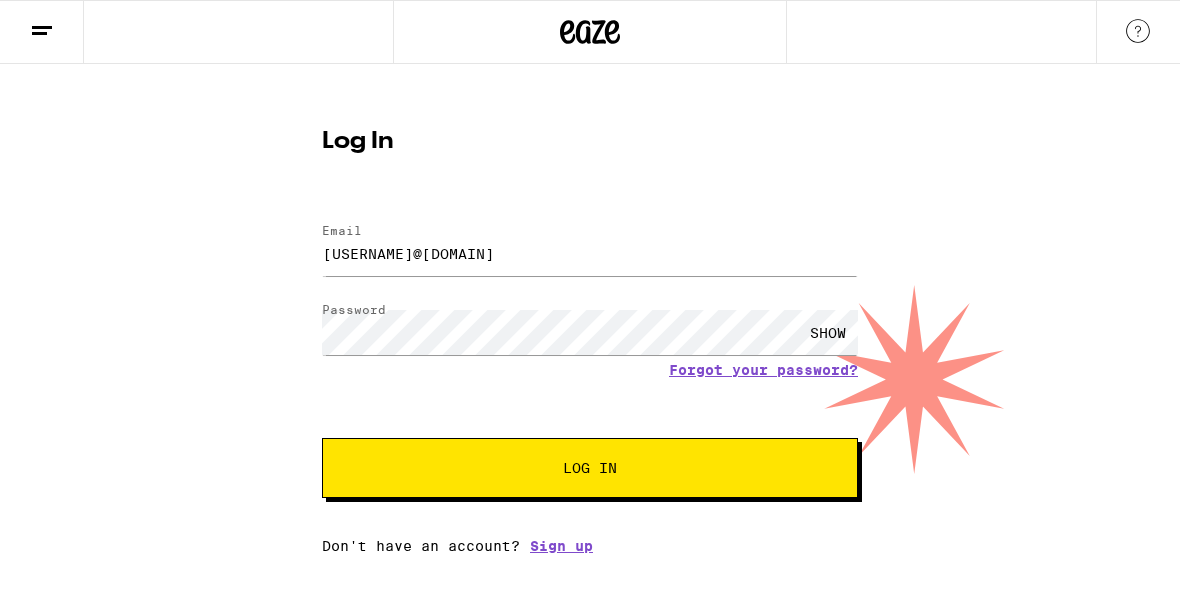 click on "SHOW" at bounding box center (828, 332) 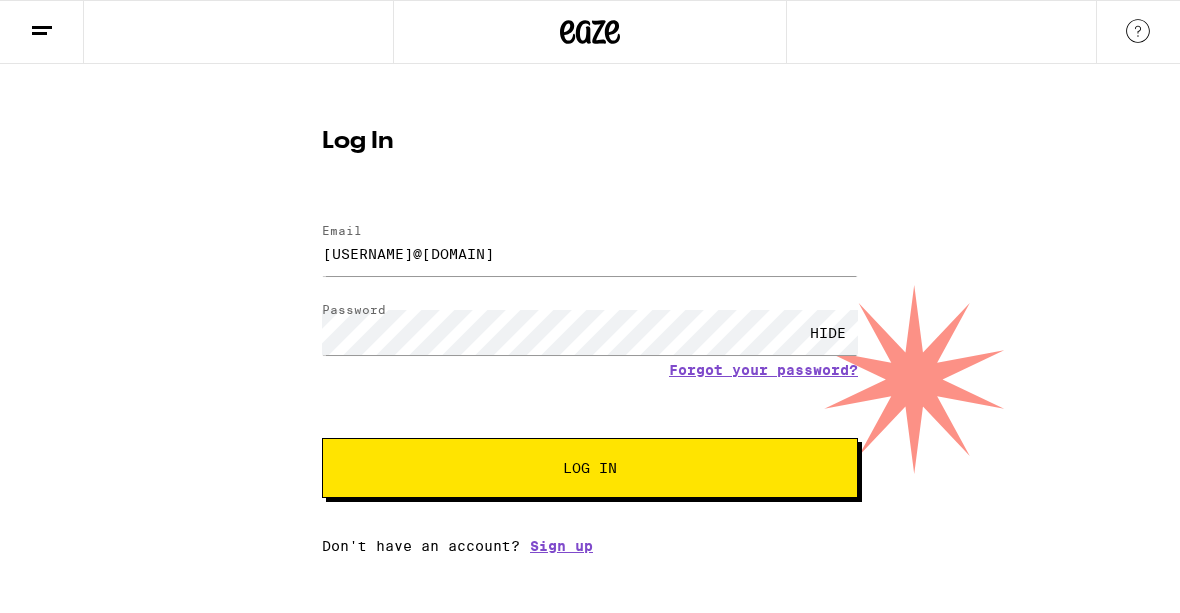 click on "Log In" at bounding box center [590, 468] 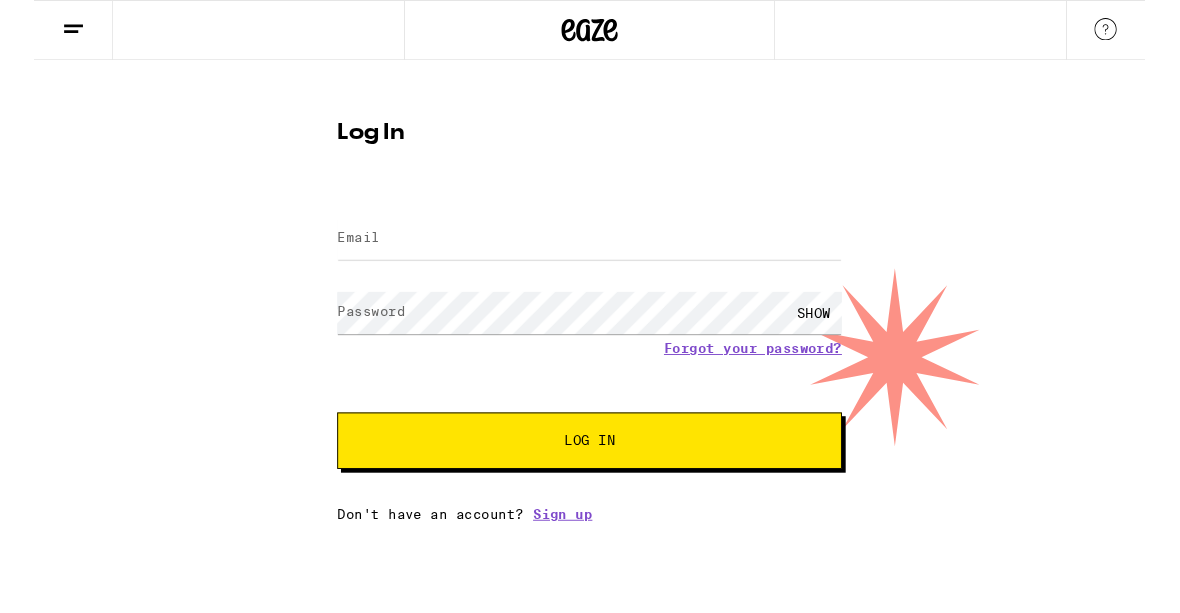 scroll, scrollTop: 0, scrollLeft: 0, axis: both 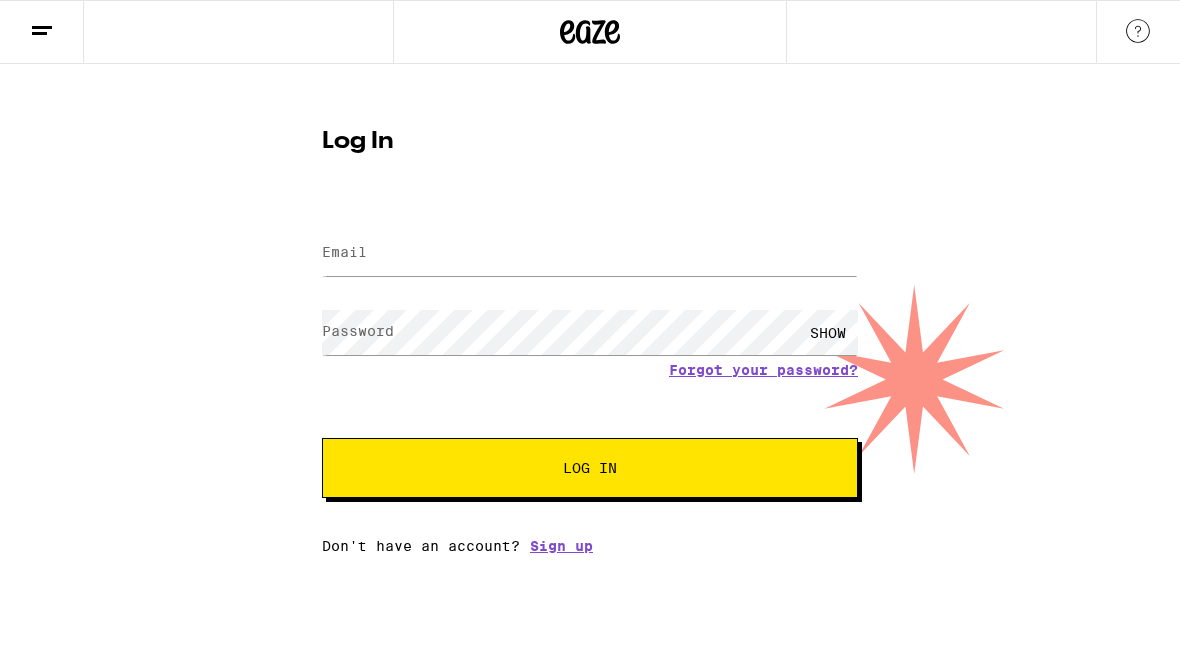click on "Email" at bounding box center [344, 252] 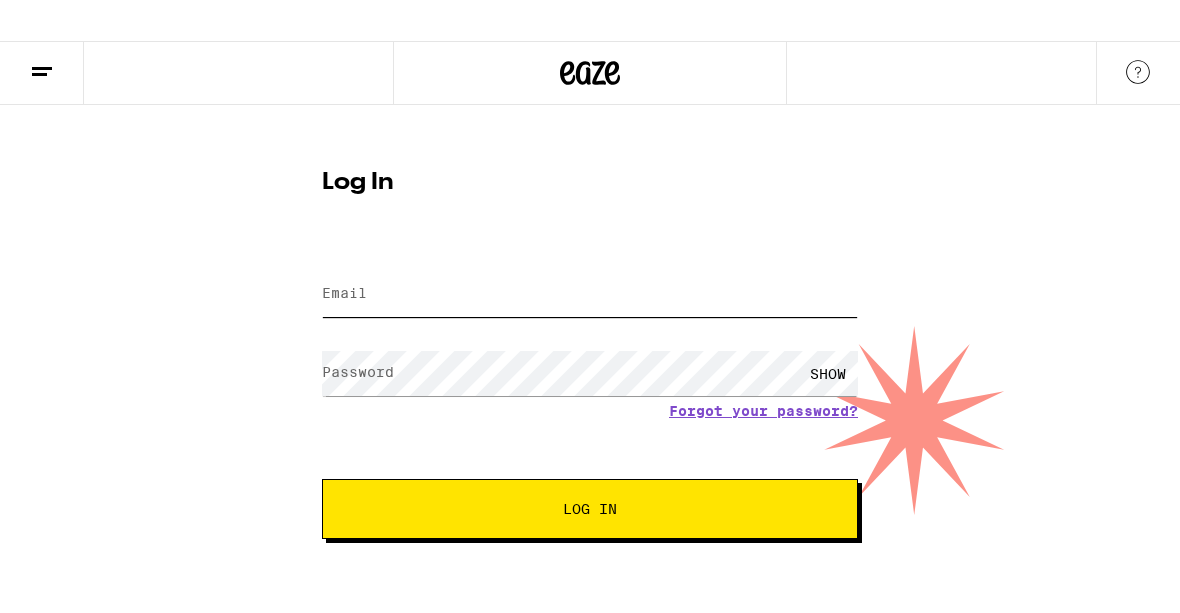 scroll, scrollTop: 0, scrollLeft: 0, axis: both 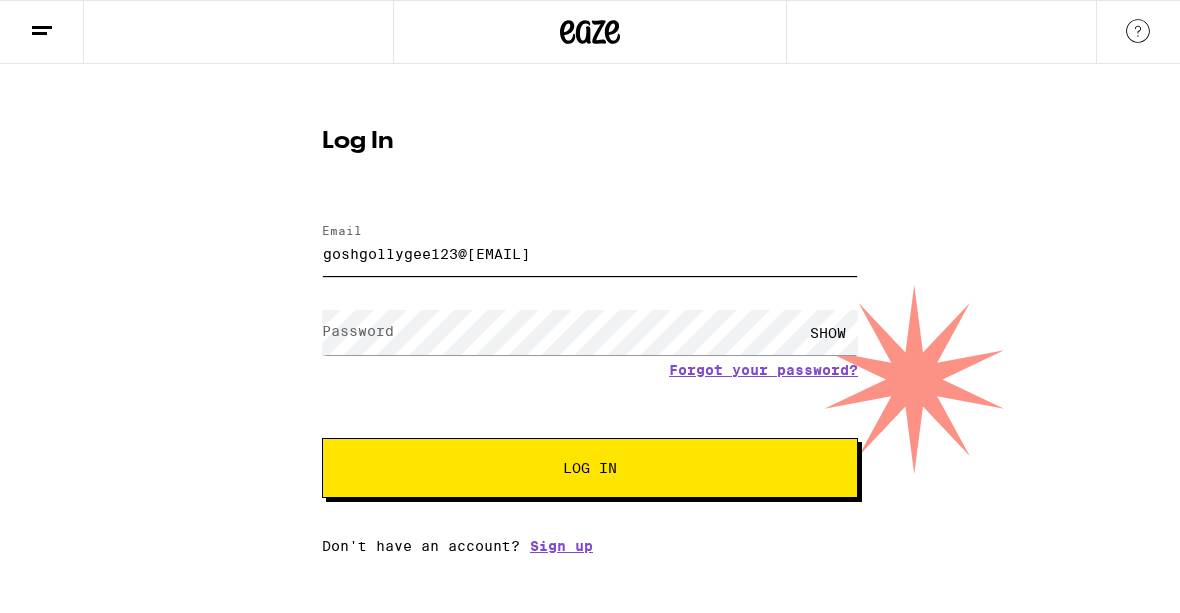 type on "goshgollygee123@[EMAIL]" 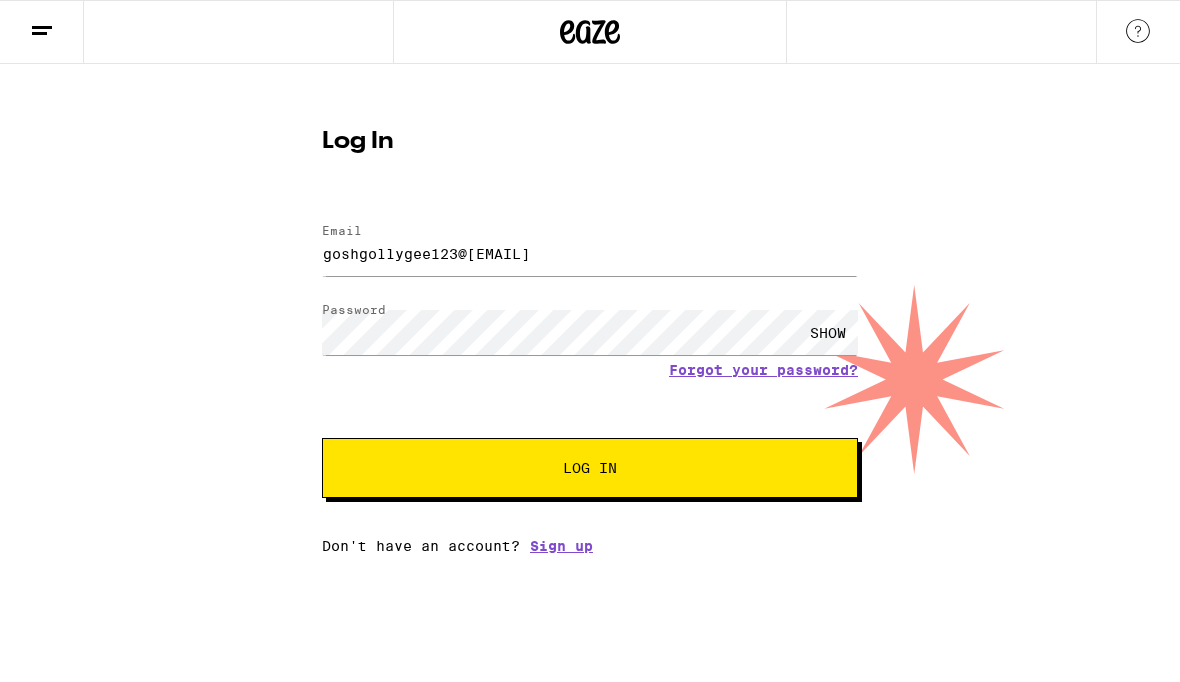 click on "Log In" at bounding box center (590, 468) 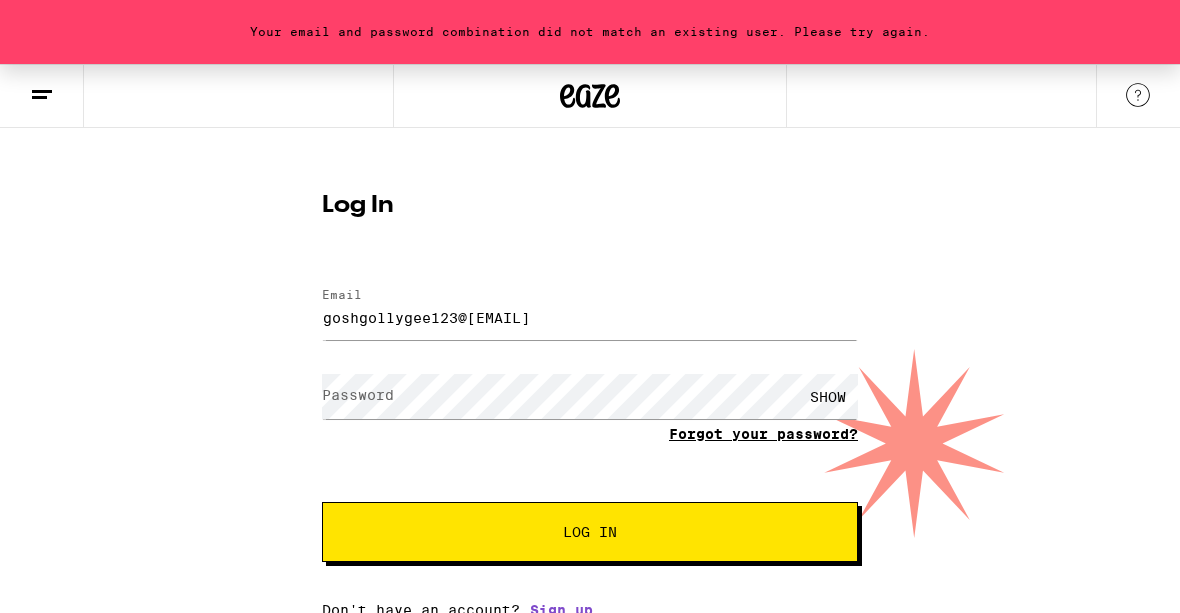 click on "Email Email goshgollygee123@gmail.com Password Password SHOW Forgot your password? Log In" at bounding box center [590, 415] 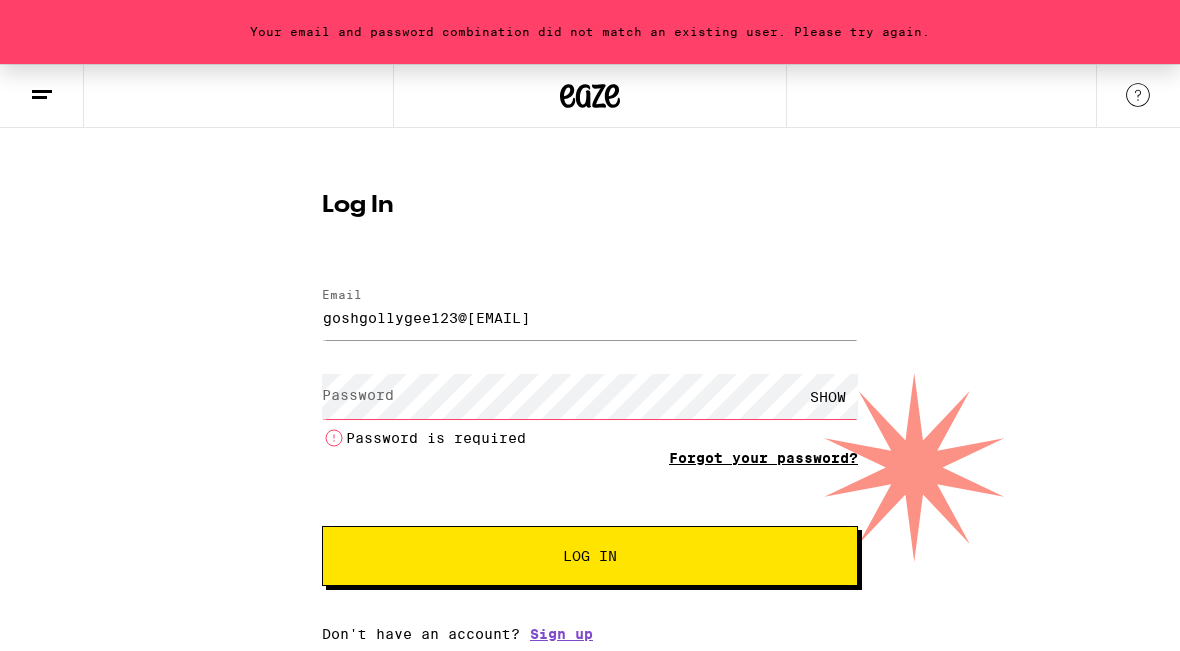 click on "Forgot your password?" at bounding box center (763, 458) 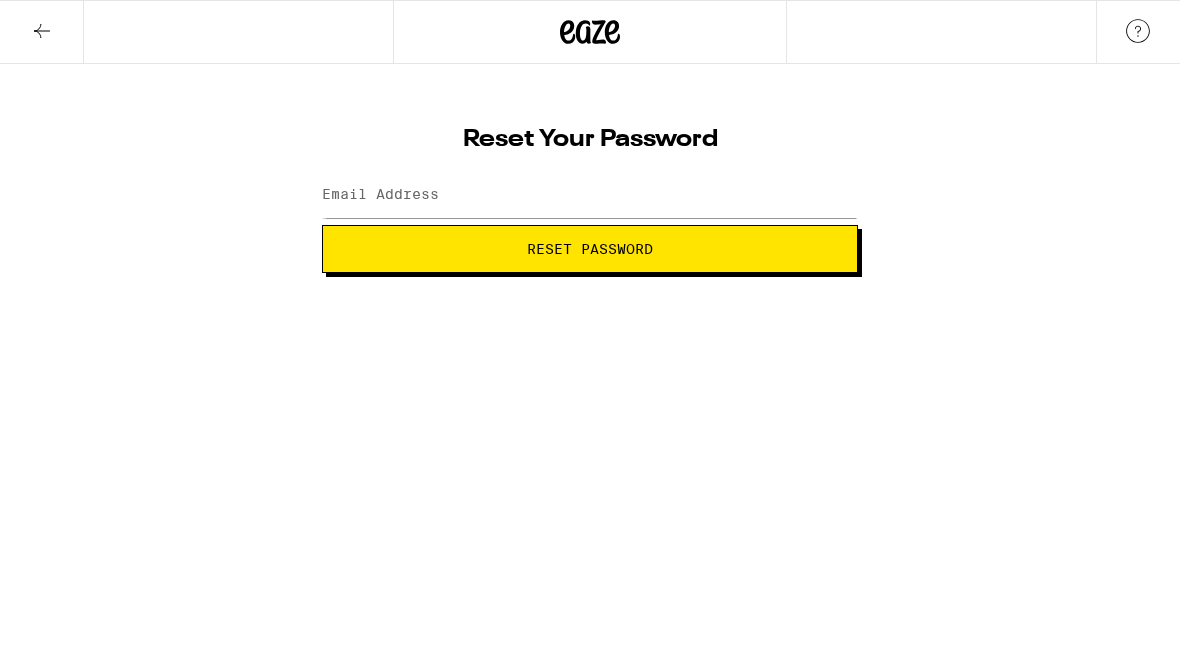 click on "Reset Password" at bounding box center (590, 249) 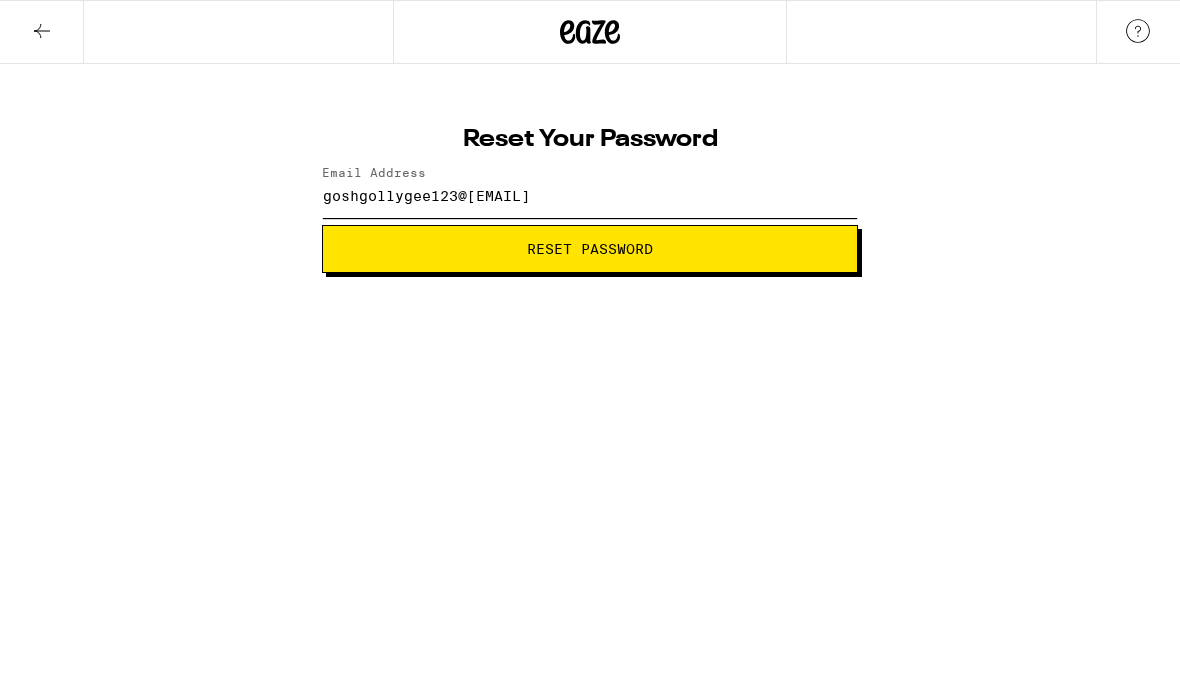 type on "goshgollygee123@[EXAMPLE.COM]" 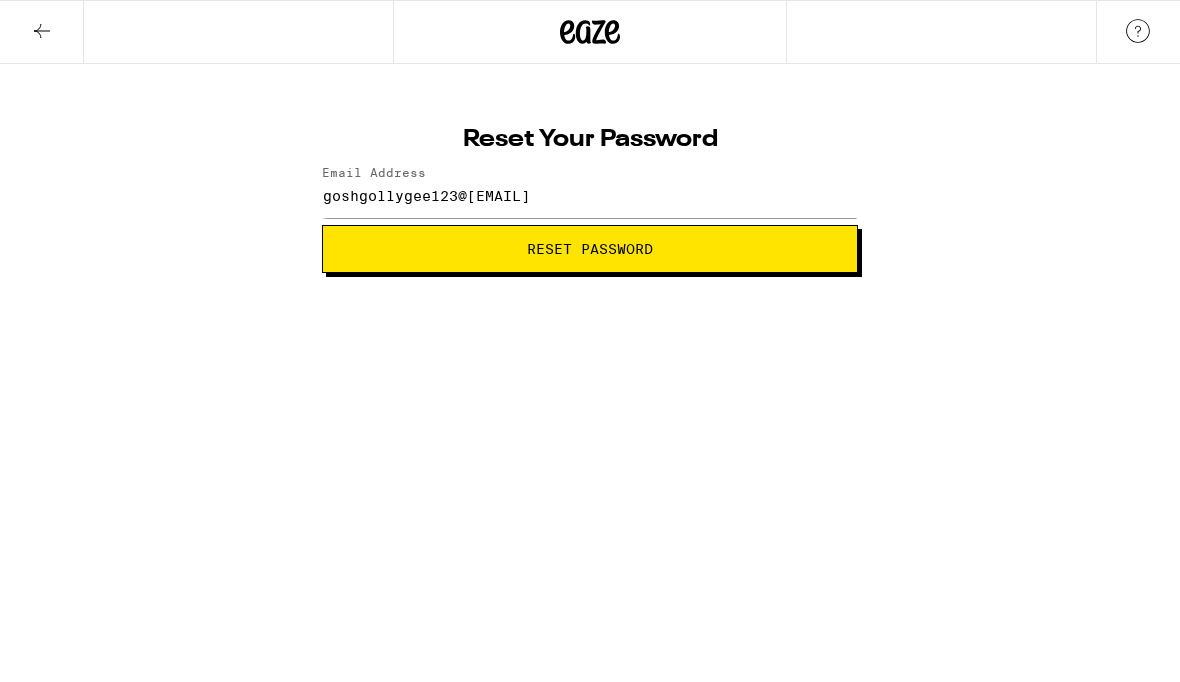 click on "Reset Password" at bounding box center [590, 249] 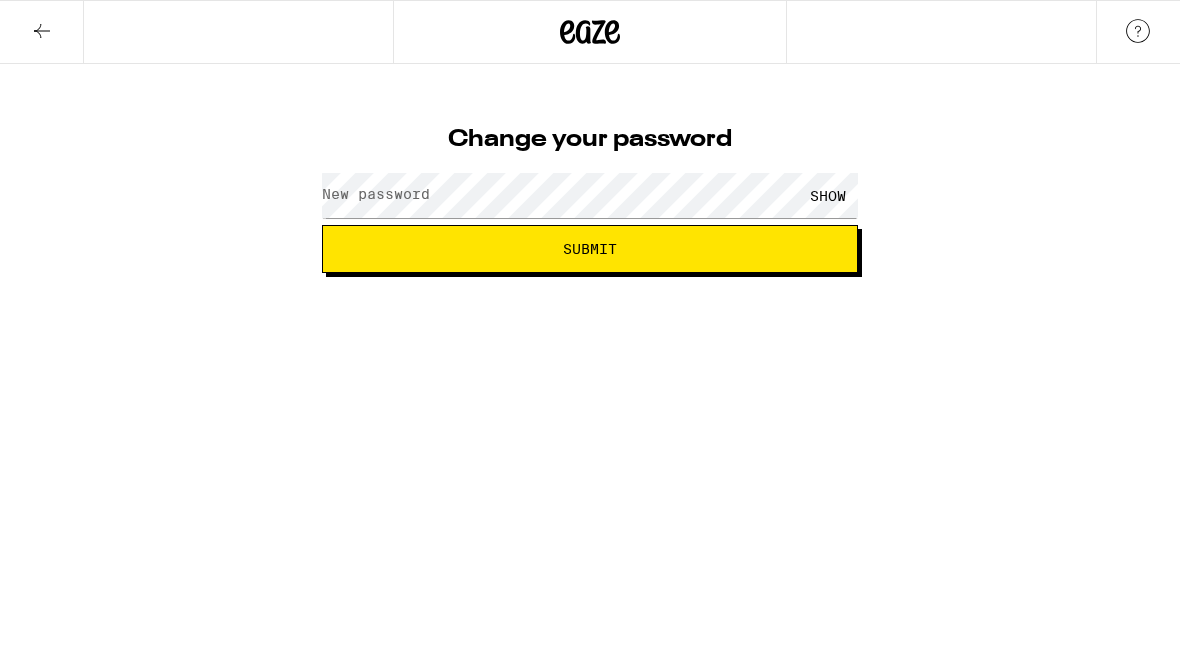 scroll, scrollTop: 0, scrollLeft: 0, axis: both 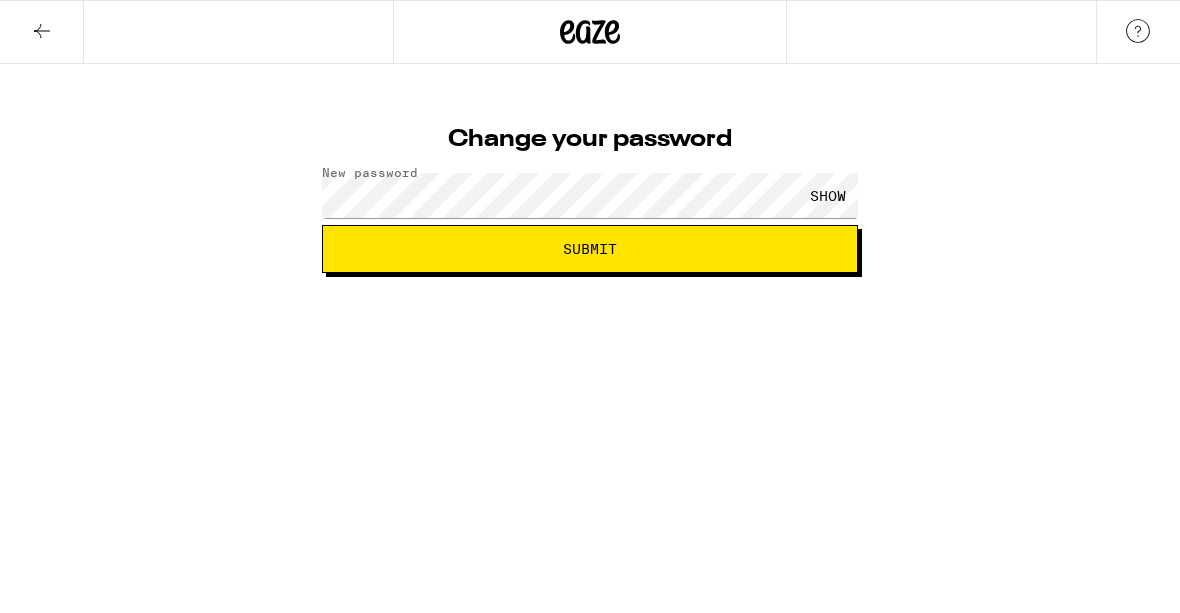 click on "Submit" at bounding box center [590, 249] 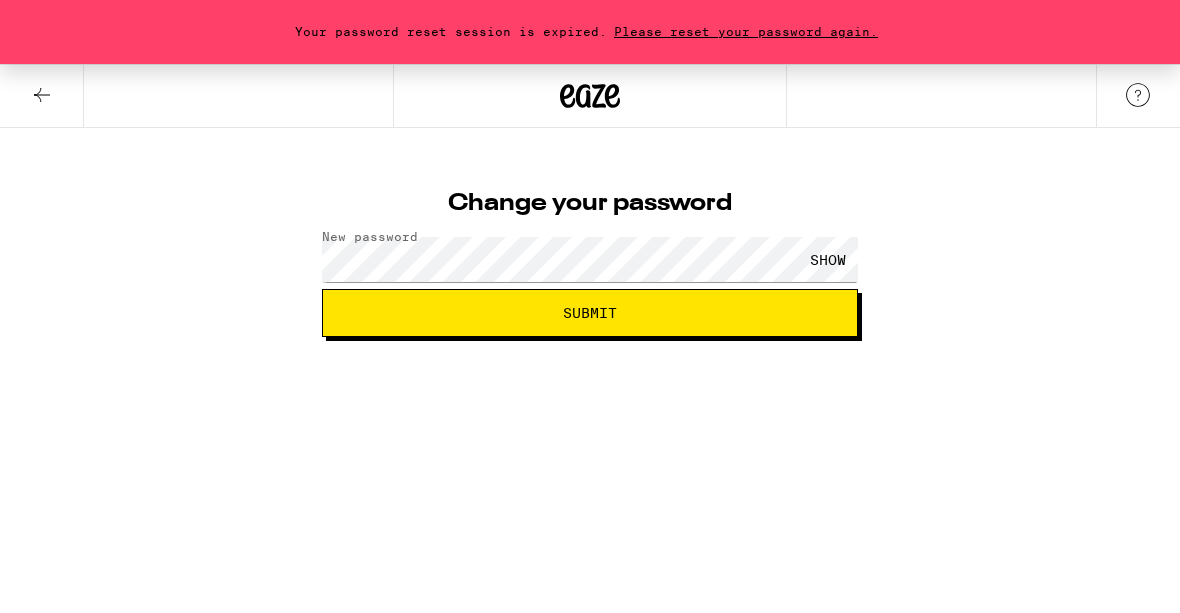 click on "Submit" at bounding box center (590, 313) 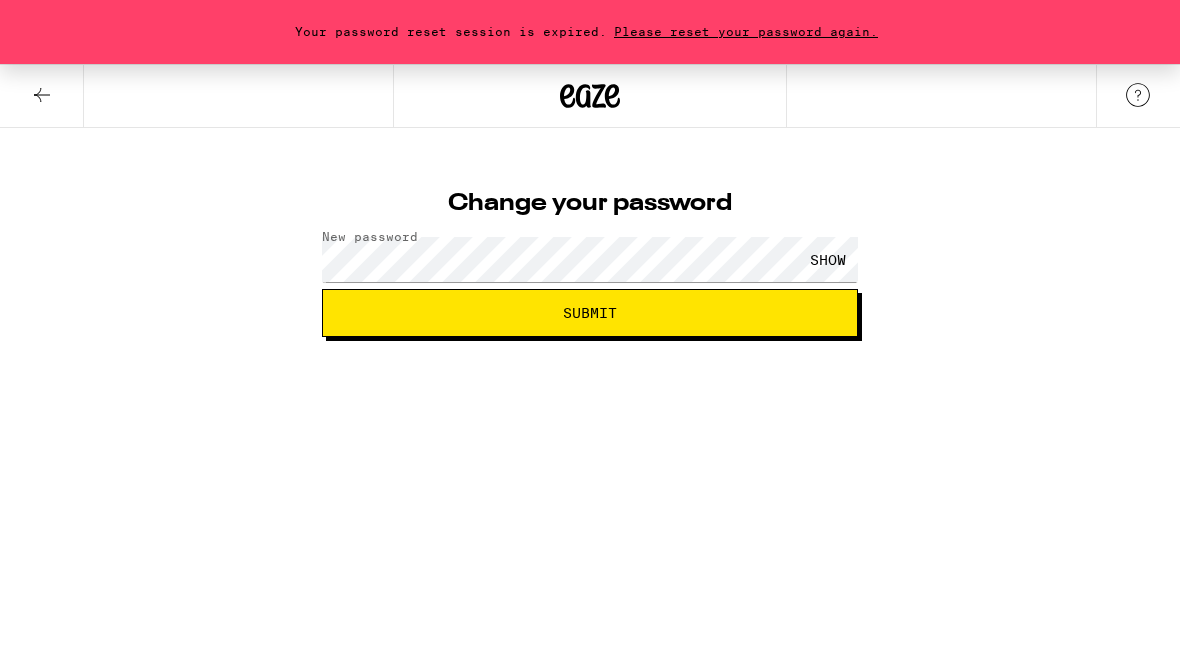 click on "Please reset your password again." at bounding box center (746, 31) 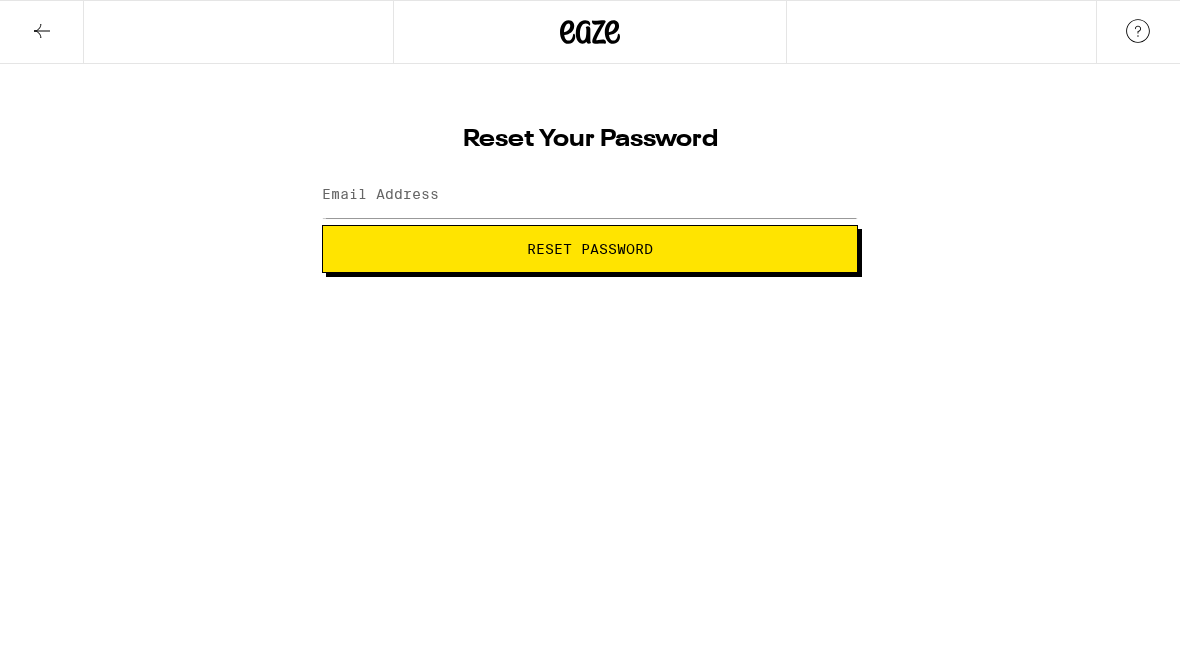 click on "Email Address" at bounding box center (380, 194) 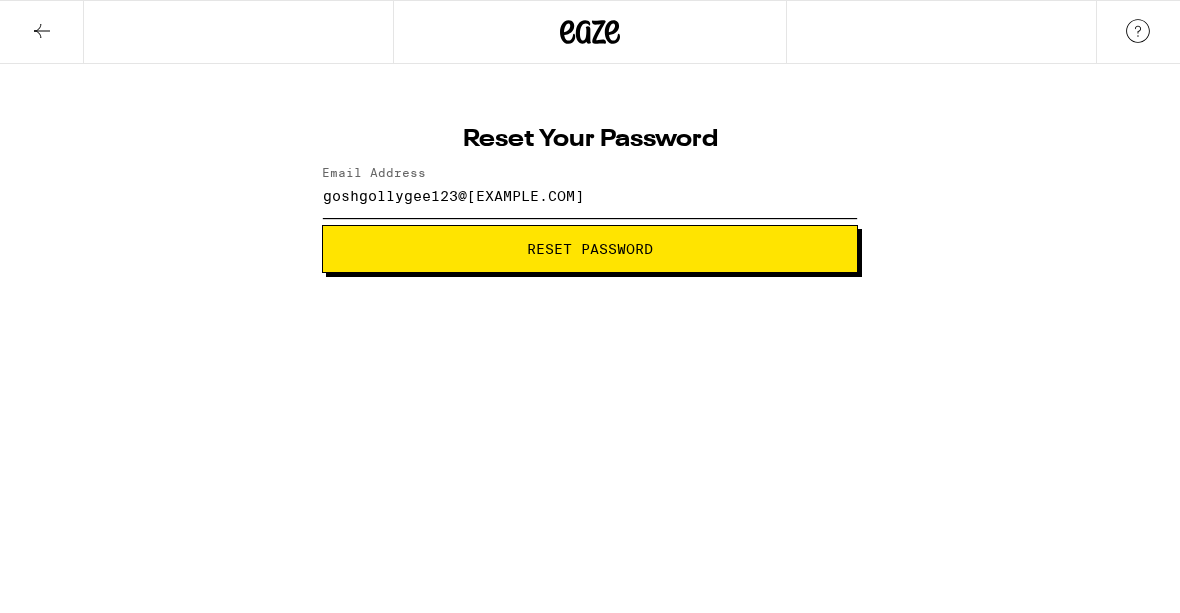 type on "goshgollygee123@gmail.com" 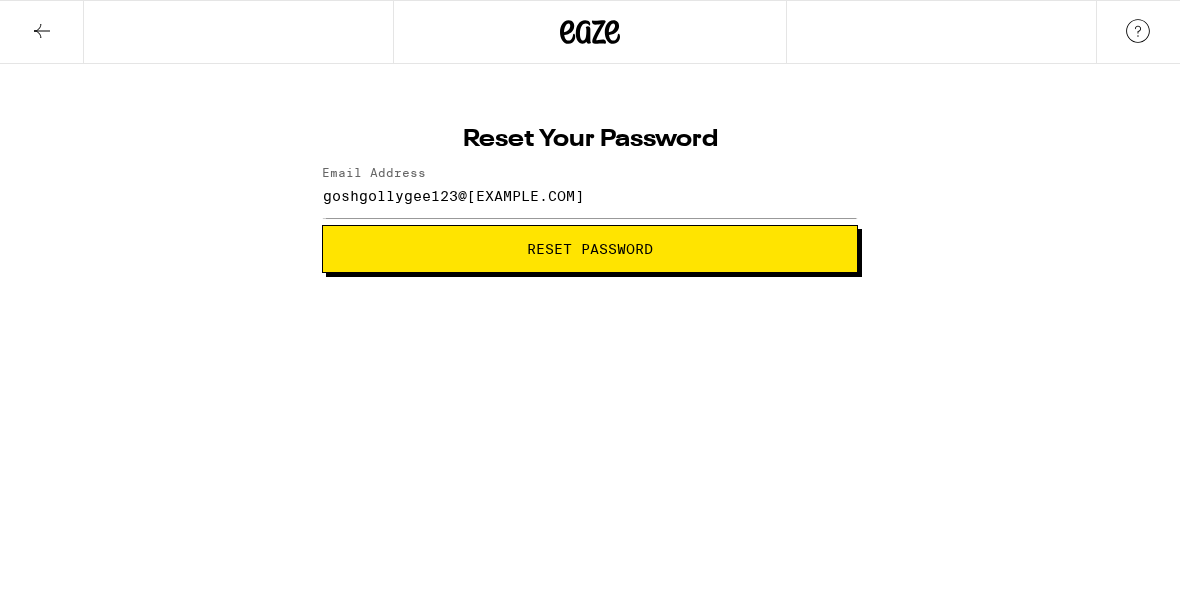 click on "Reset Password" at bounding box center (590, 249) 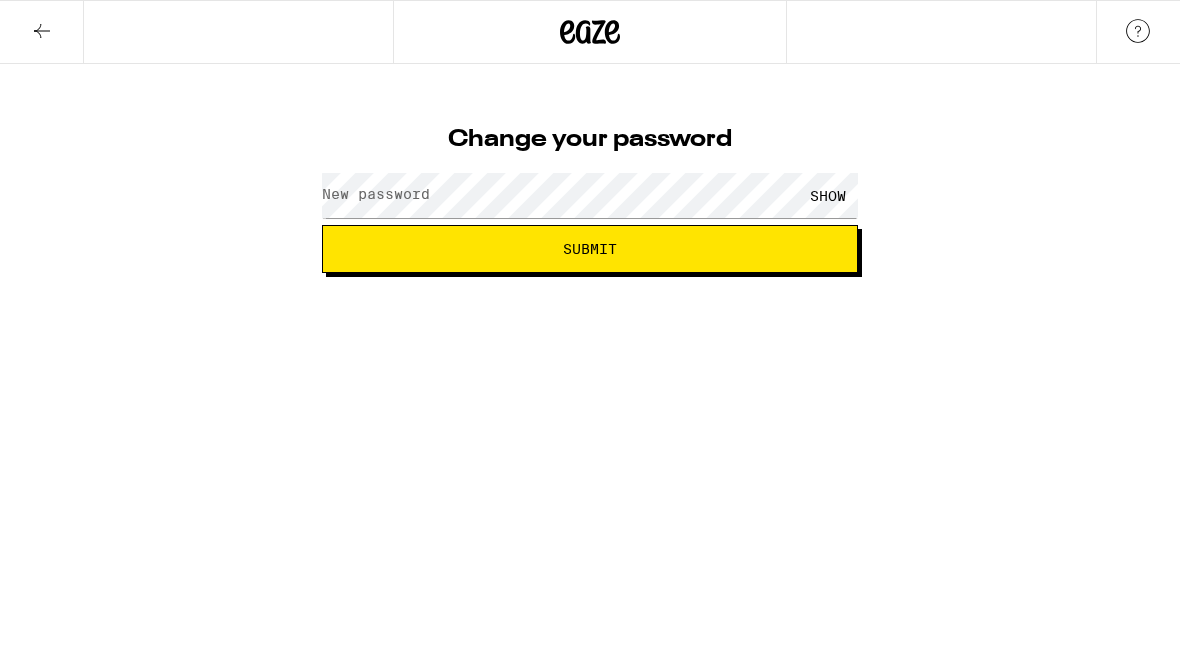 scroll, scrollTop: 0, scrollLeft: 0, axis: both 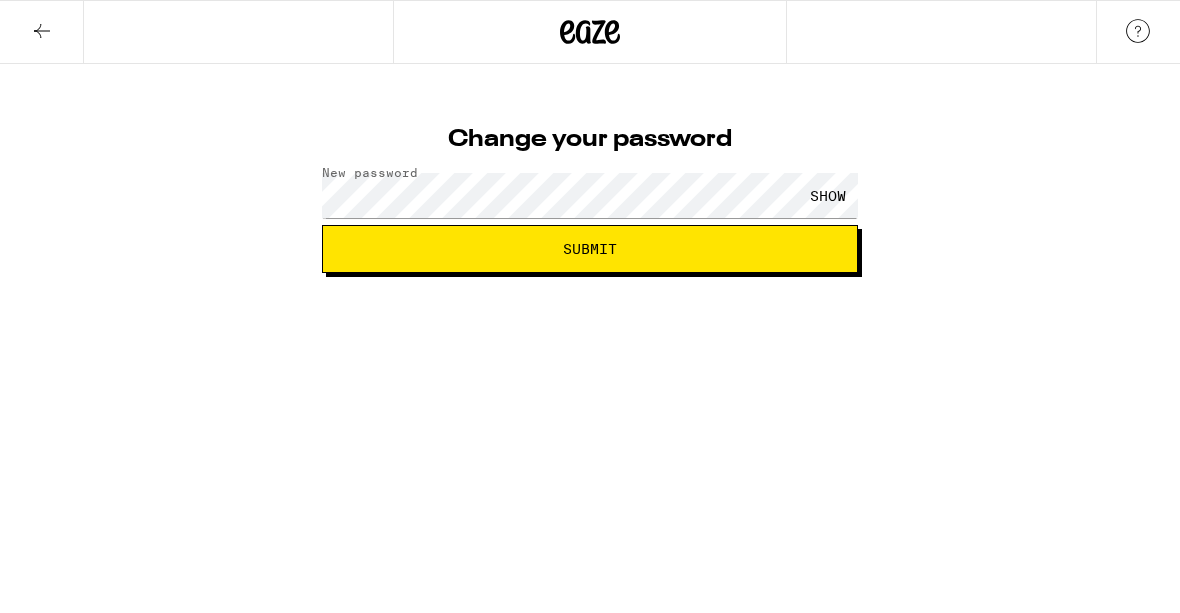 click on "Submit" at bounding box center (590, 249) 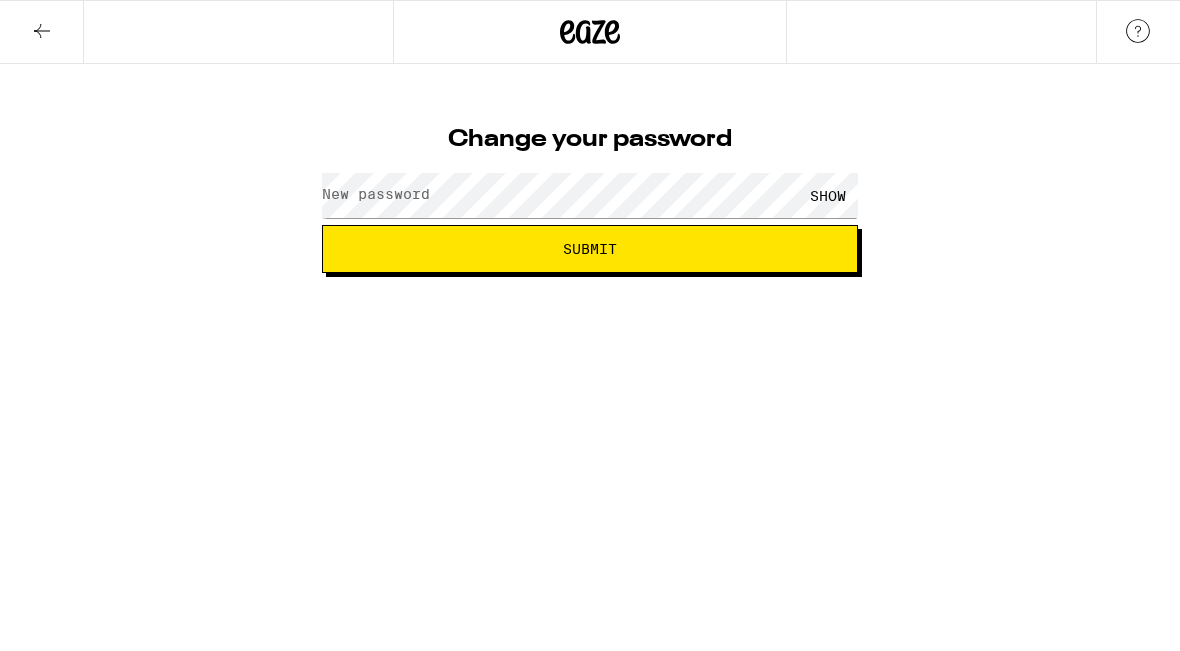 scroll, scrollTop: 0, scrollLeft: 0, axis: both 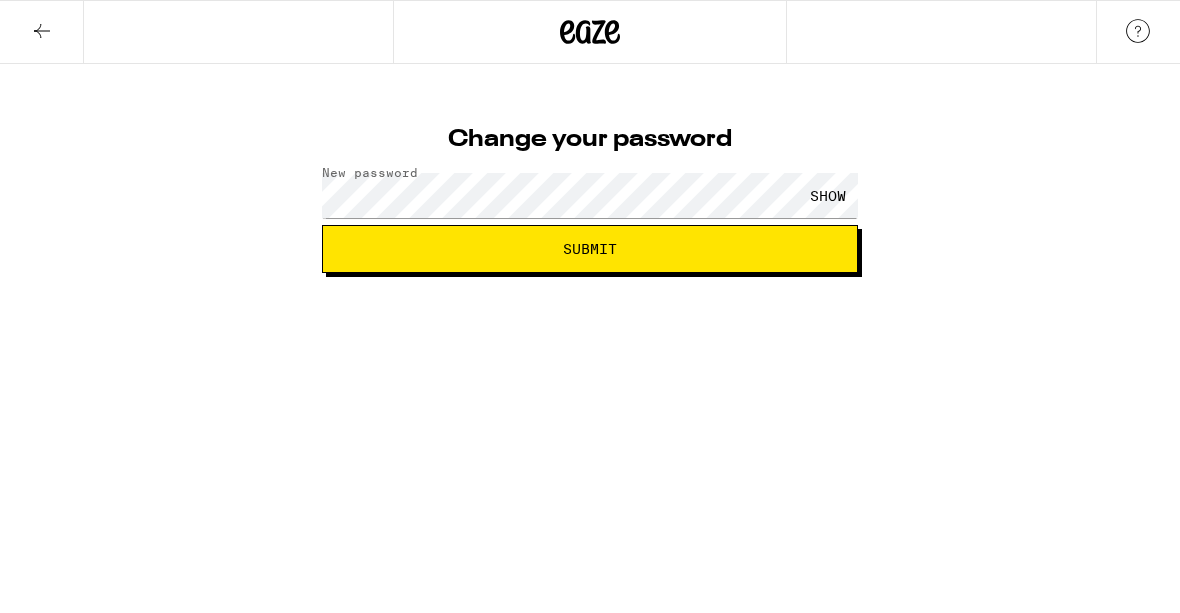 click on "SHOW" at bounding box center (828, 195) 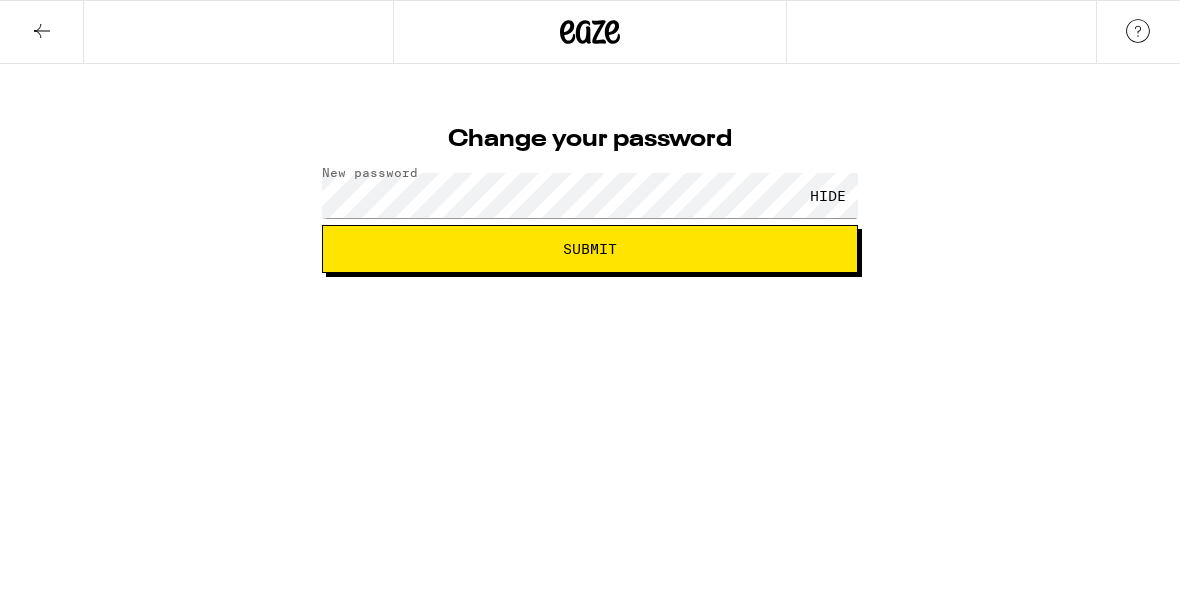 click on "Submit" at bounding box center [590, 249] 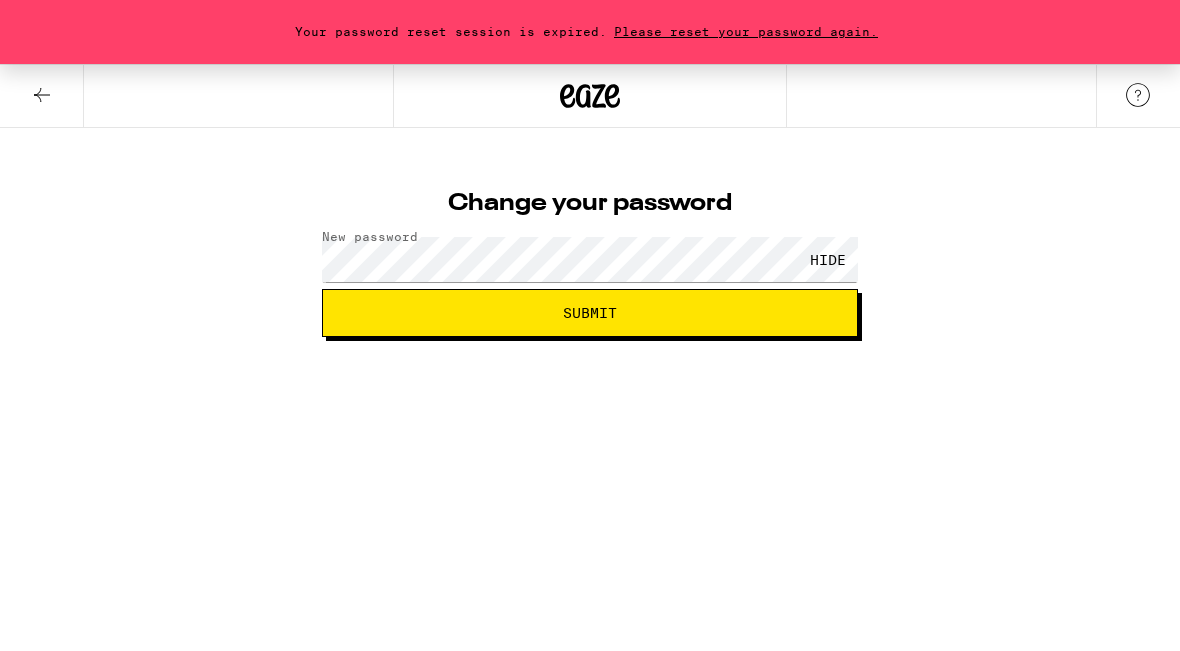 click on "Submit" at bounding box center (590, 313) 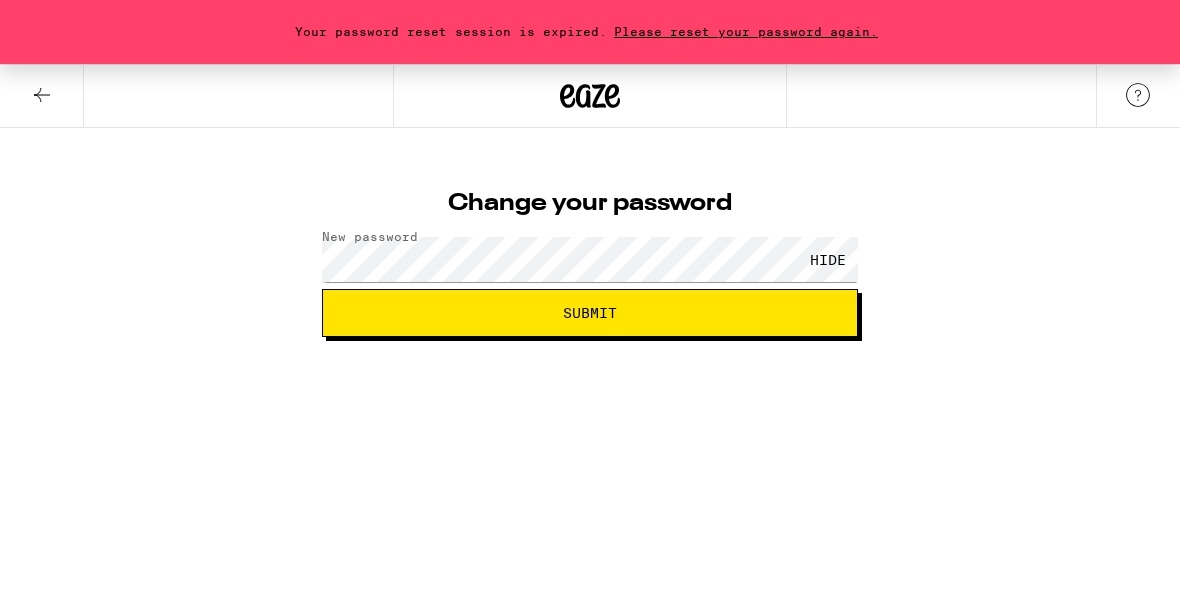 click on "Submit" at bounding box center (590, 313) 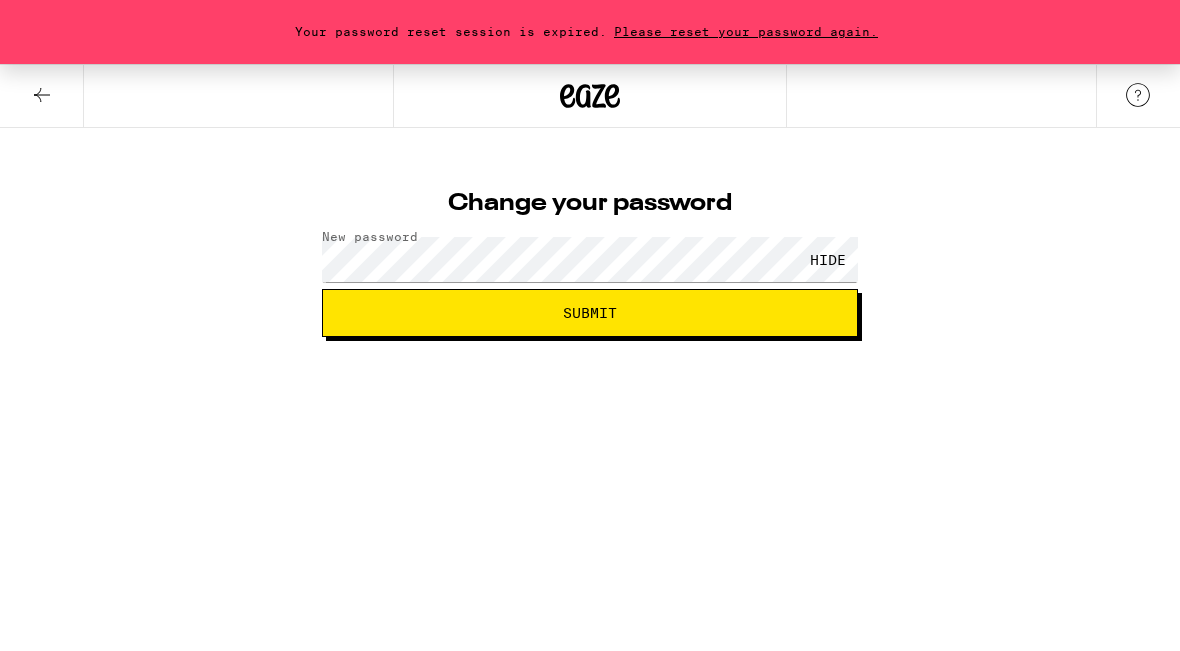 click on "Please reset your password again." at bounding box center [746, 31] 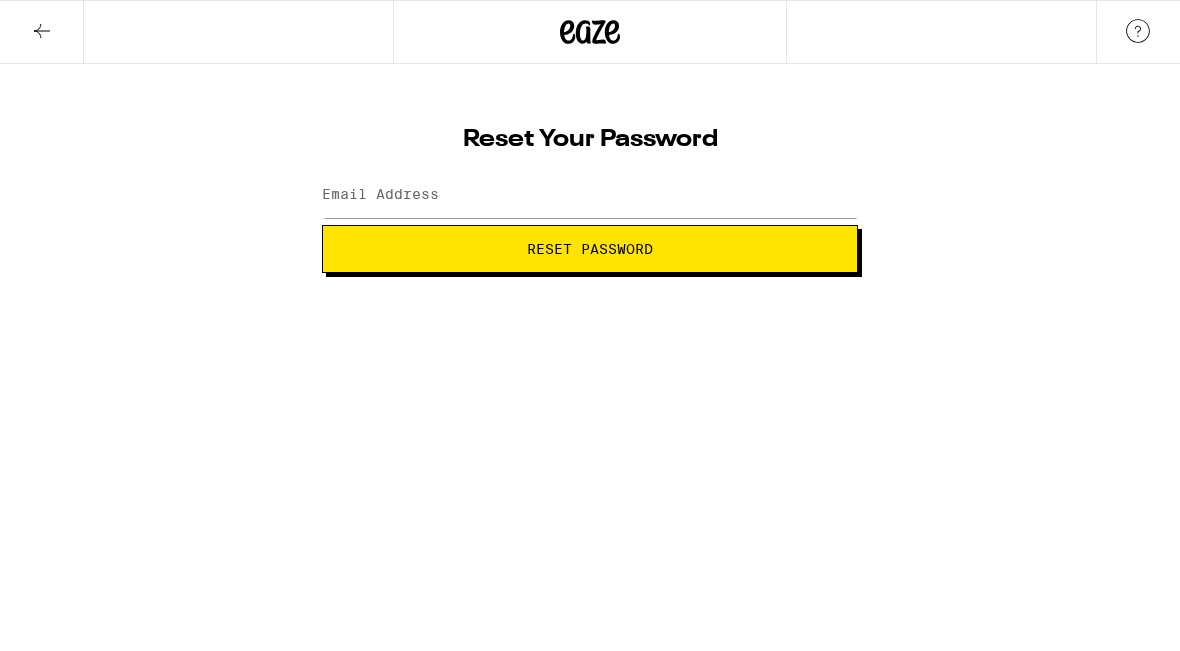 click on "Reset Password" at bounding box center [590, 249] 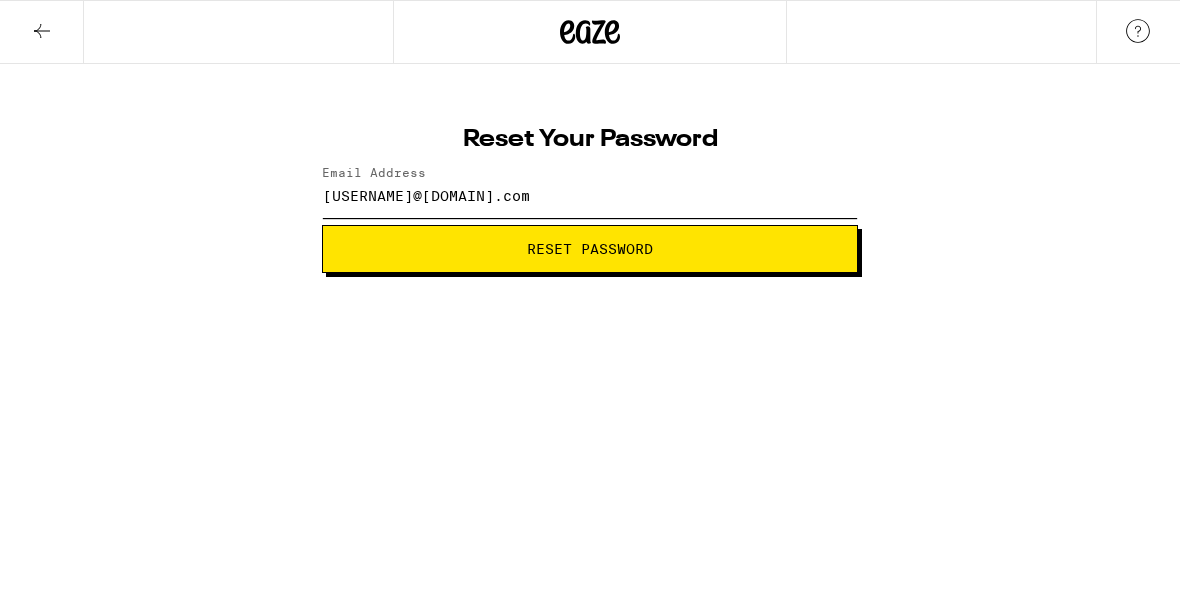 type on "goshgollygee123@gmail.com" 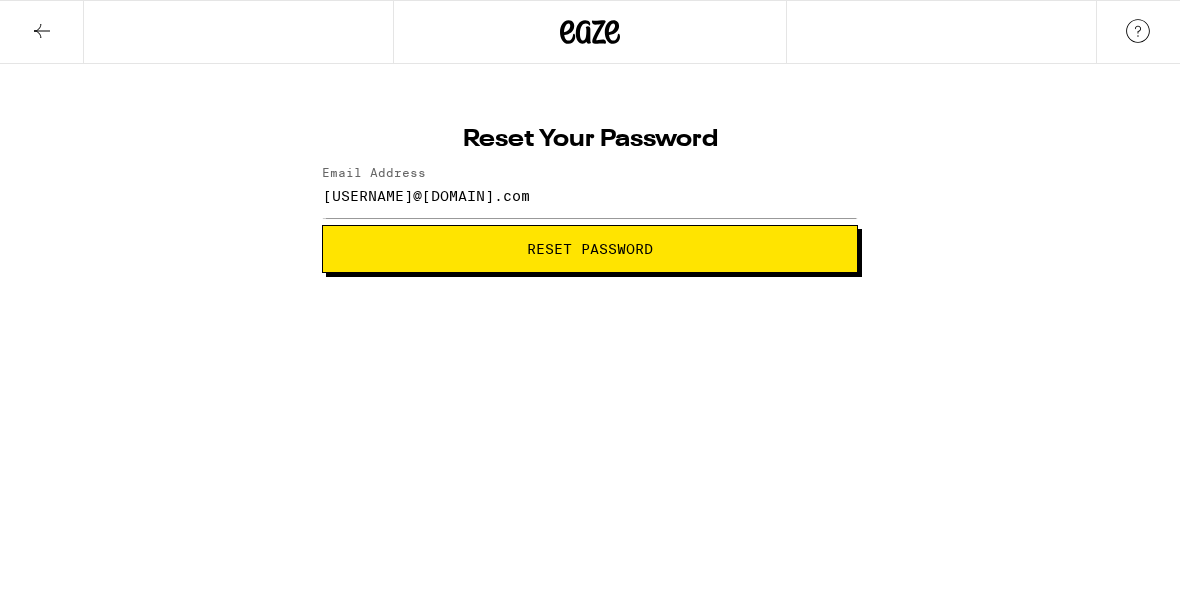 click on "Reset Password" at bounding box center (590, 249) 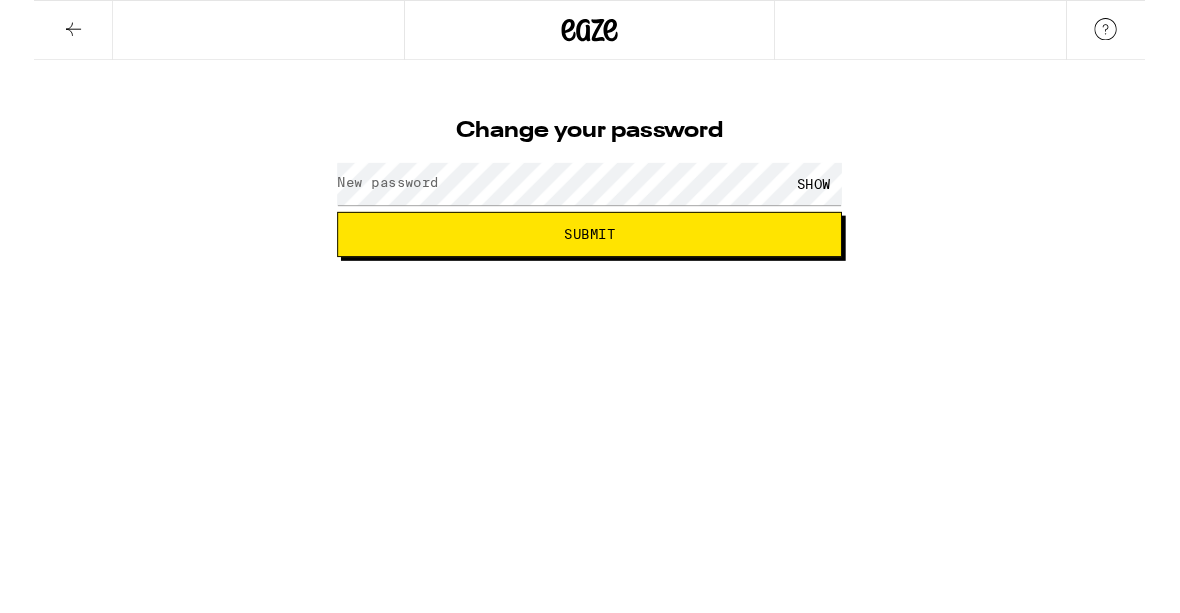 scroll, scrollTop: 0, scrollLeft: 0, axis: both 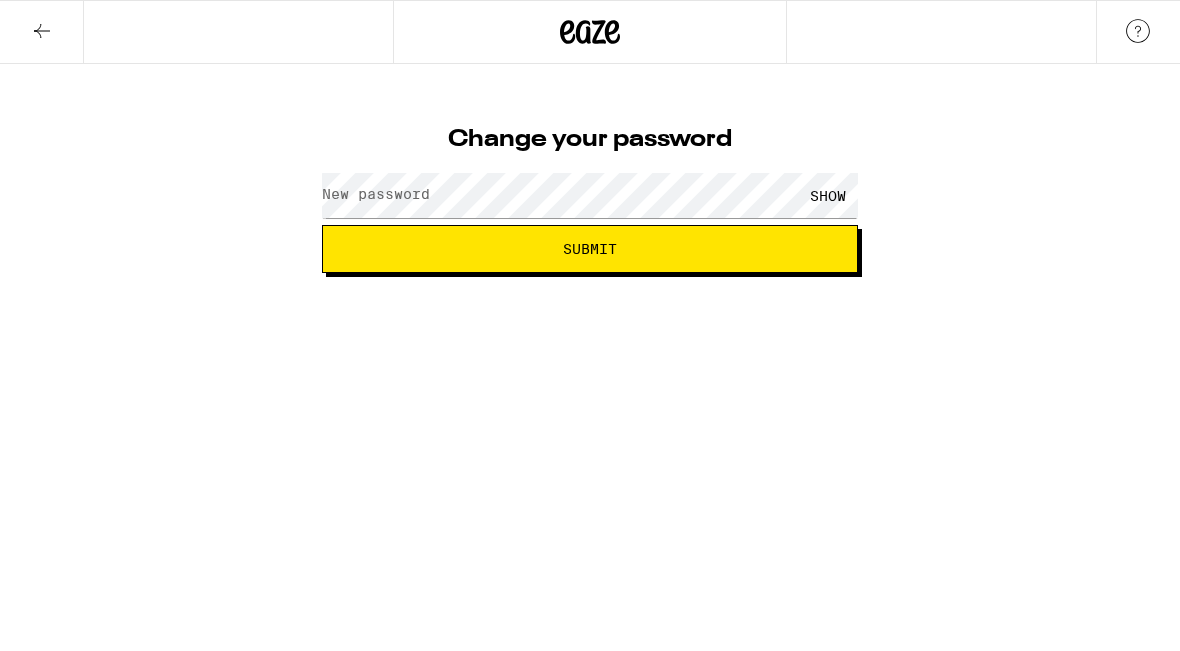 click on "New password" at bounding box center [376, 194] 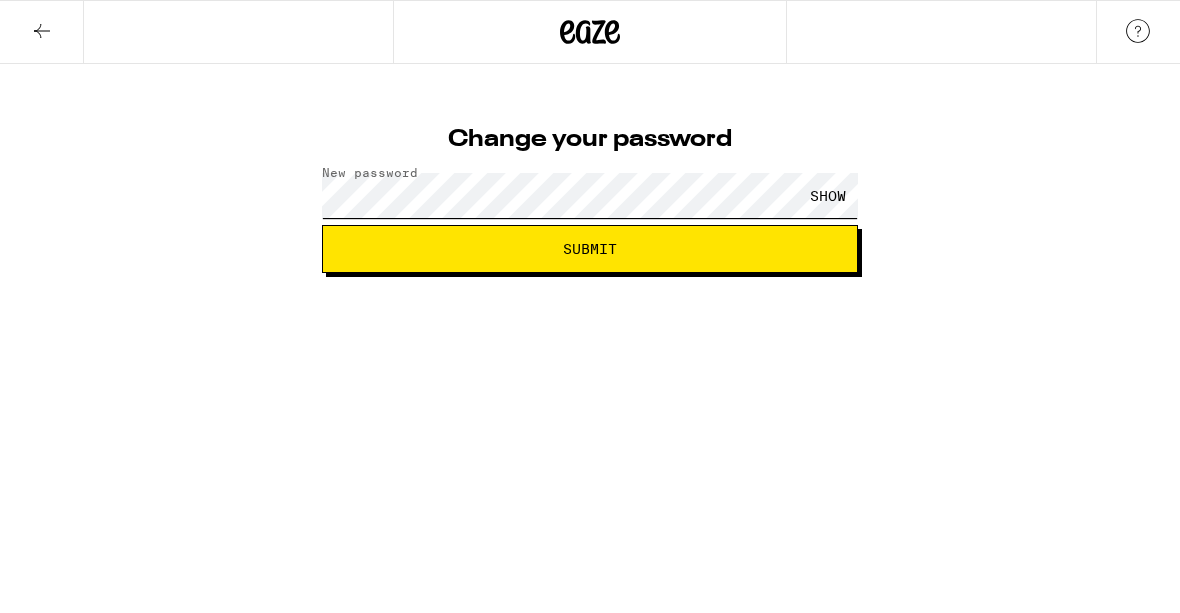 scroll, scrollTop: 0, scrollLeft: 0, axis: both 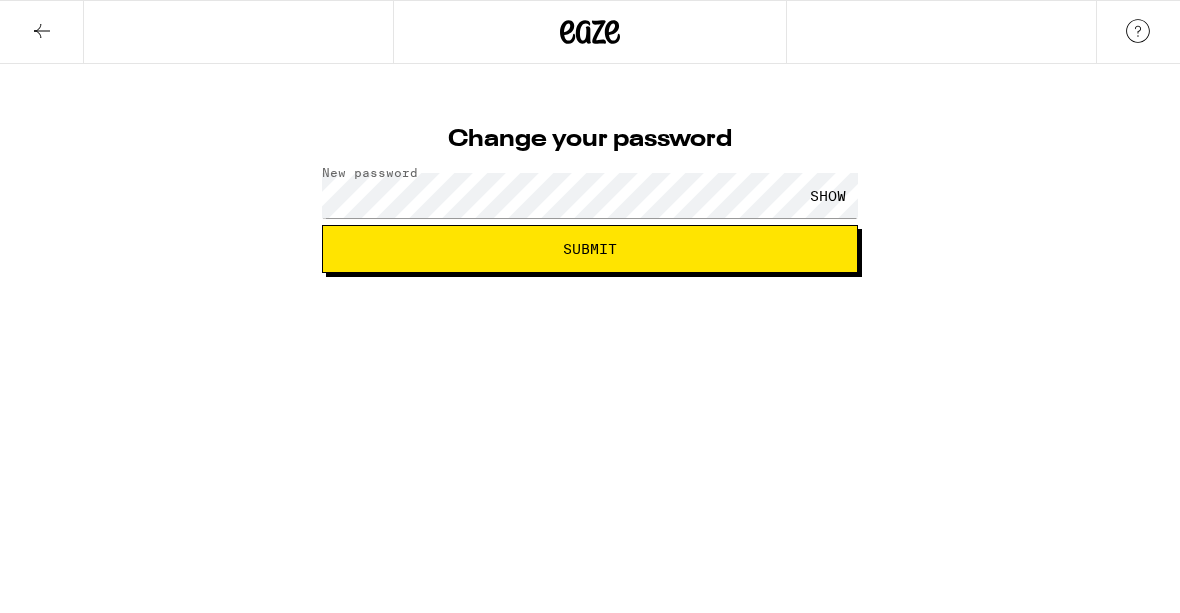 click on "SHOW" at bounding box center [828, 195] 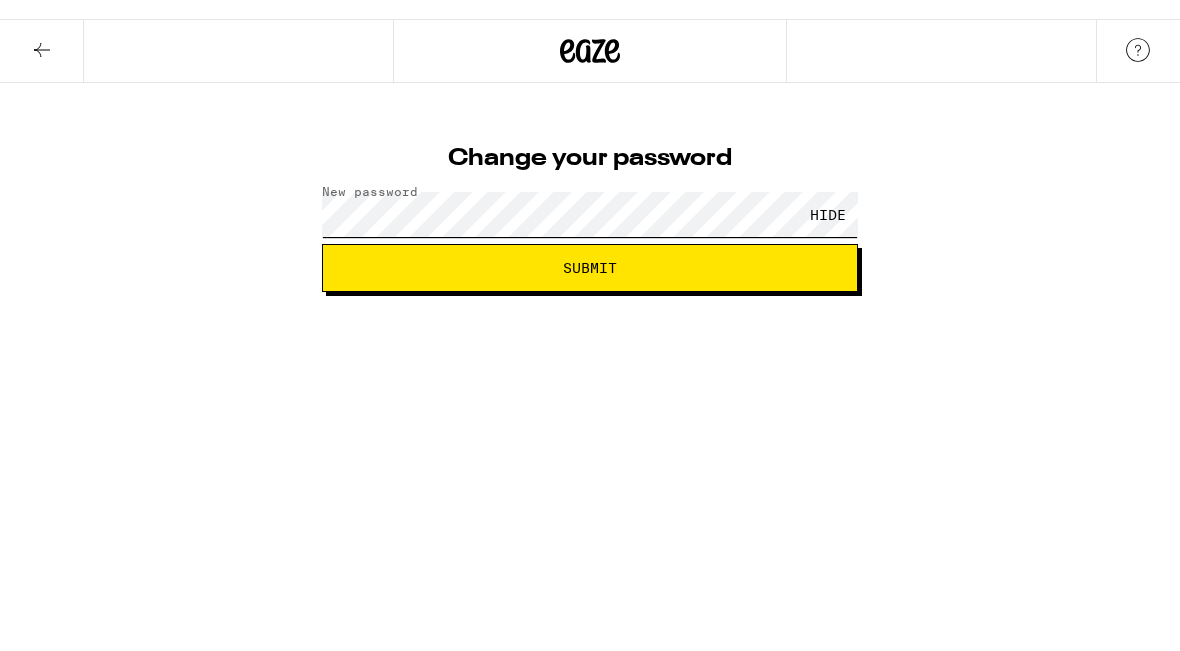 scroll, scrollTop: 0, scrollLeft: 0, axis: both 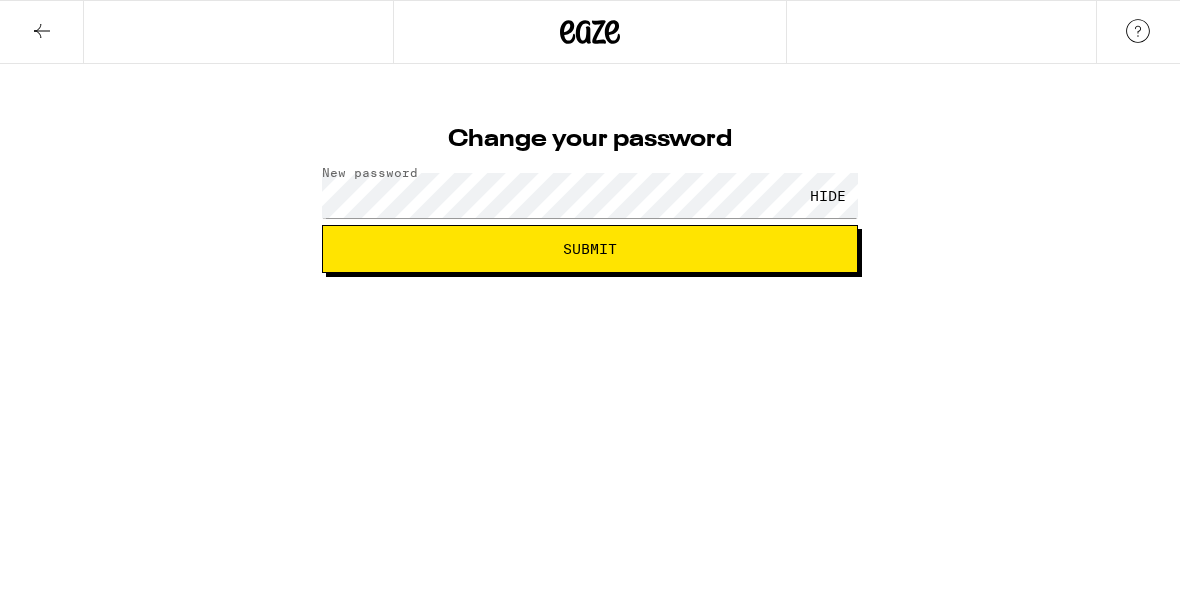 click on "Submit" at bounding box center (590, 249) 